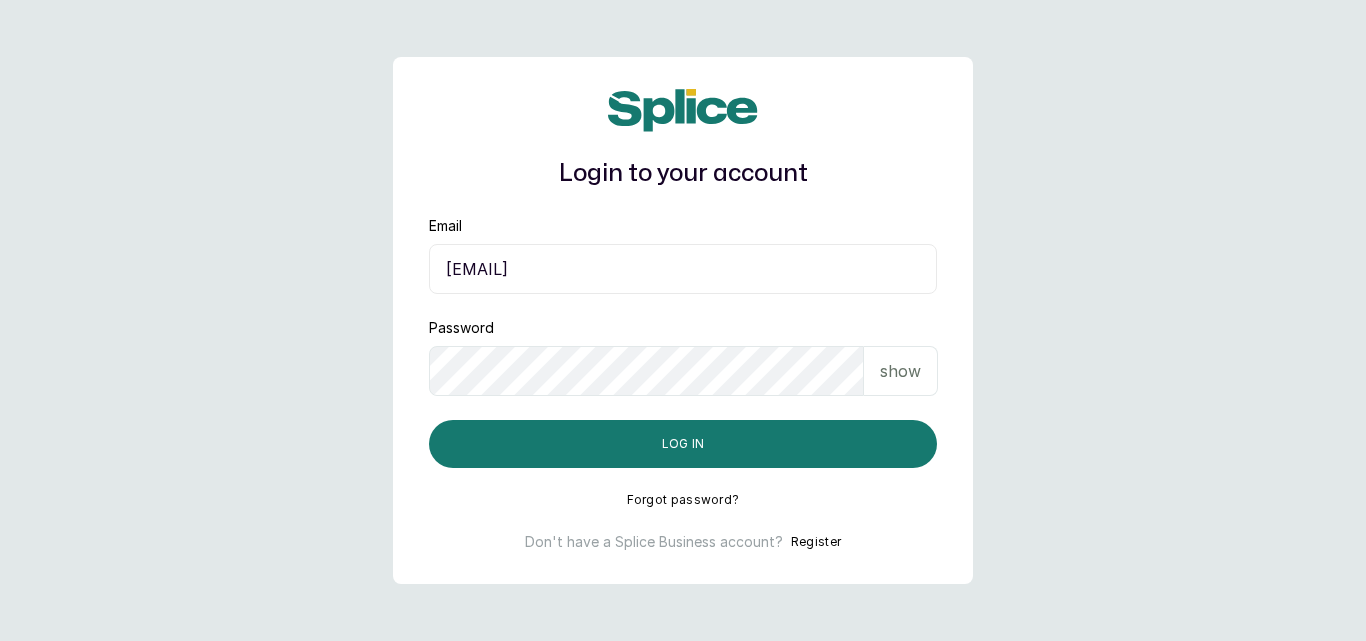 scroll, scrollTop: 0, scrollLeft: 0, axis: both 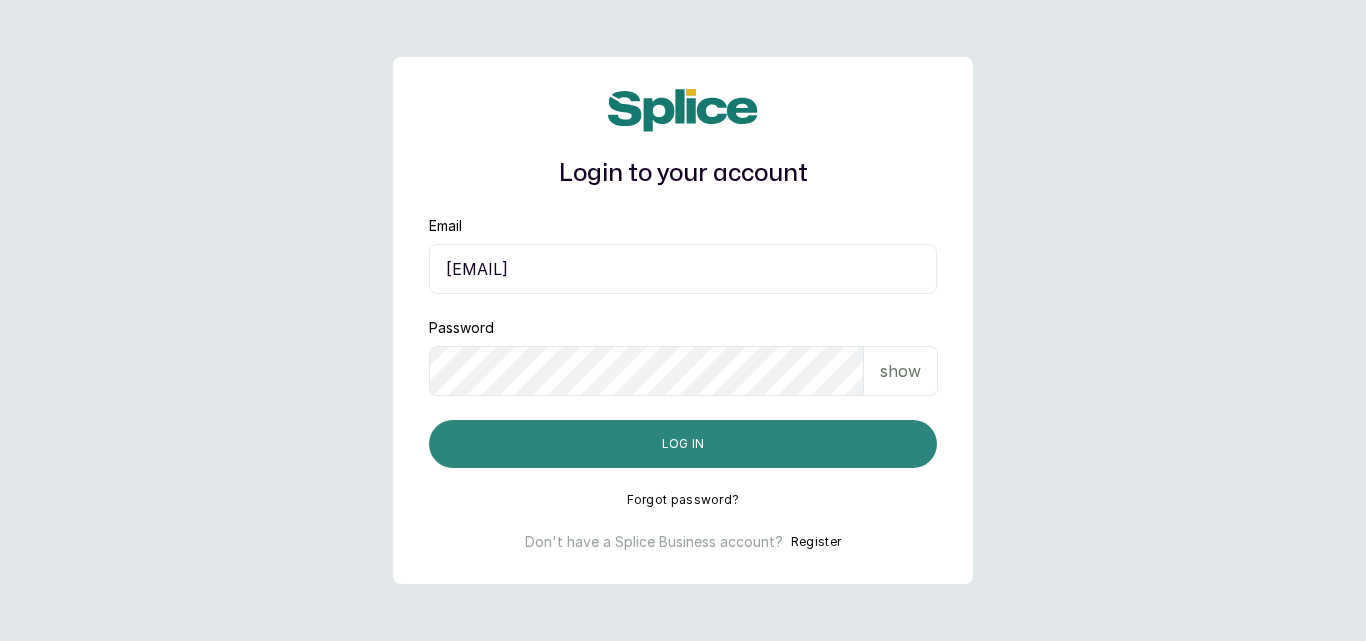 click on "Log in" at bounding box center [683, 444] 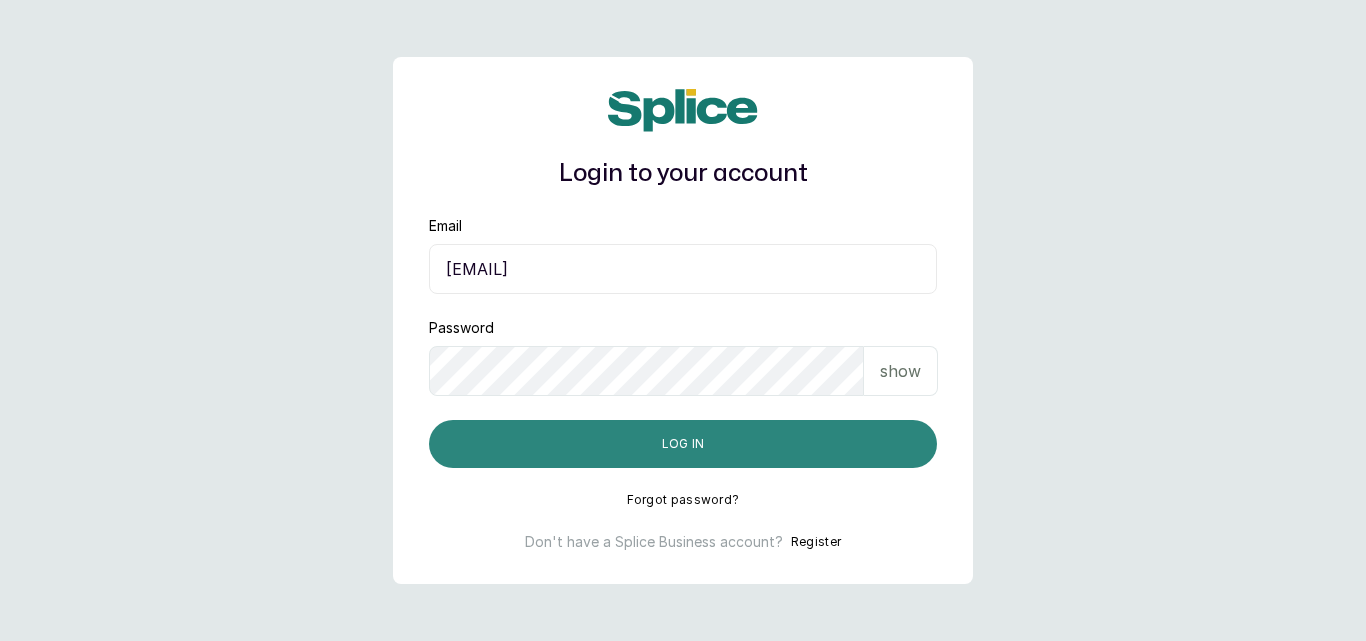 click on "Log in" at bounding box center [683, 444] 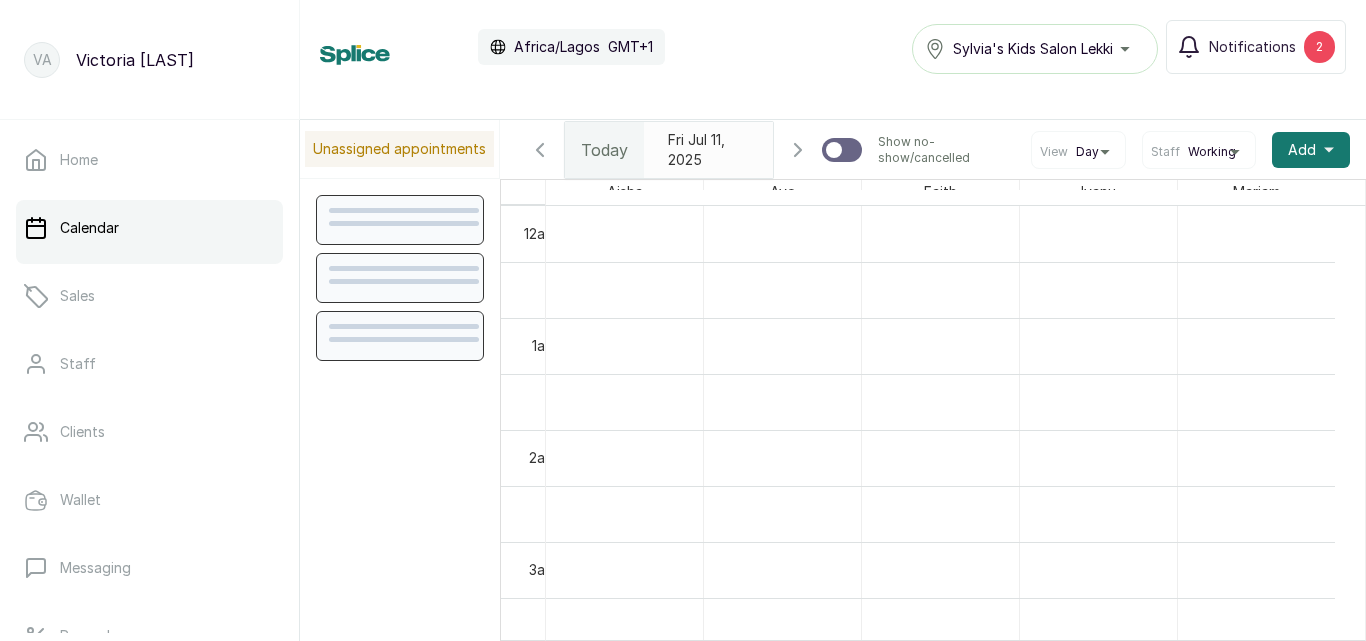 scroll, scrollTop: 0, scrollLeft: 0, axis: both 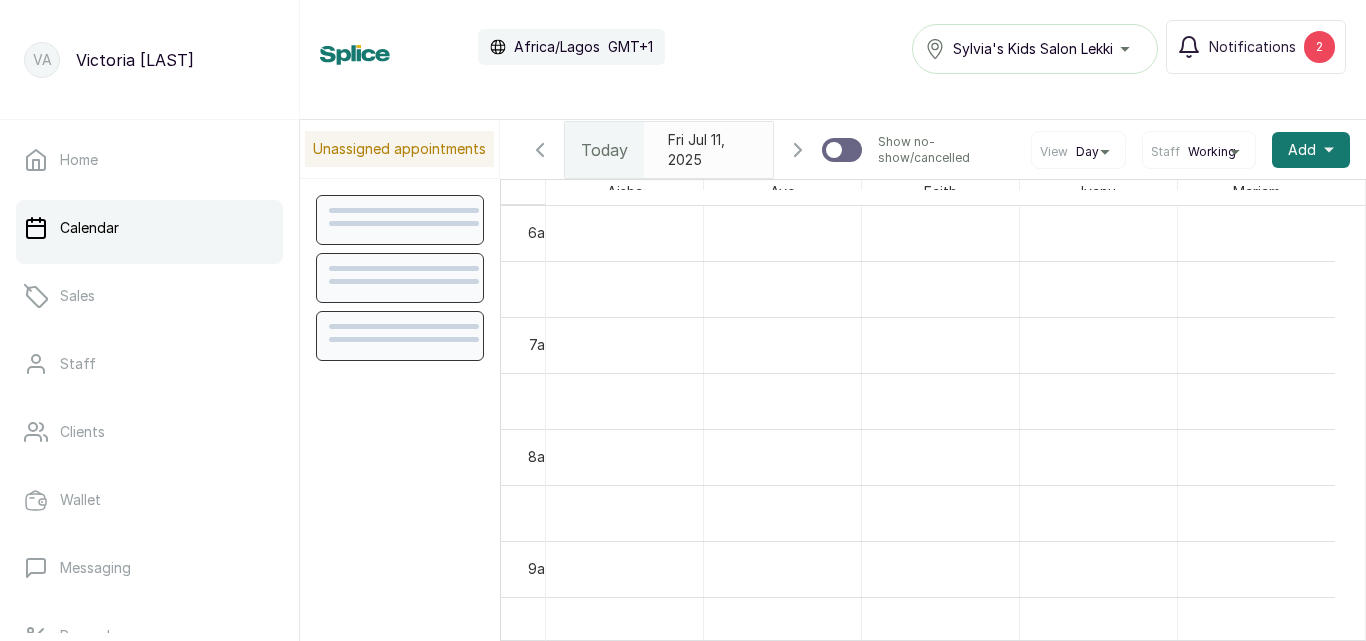 type on "yyyy-MM-dd" 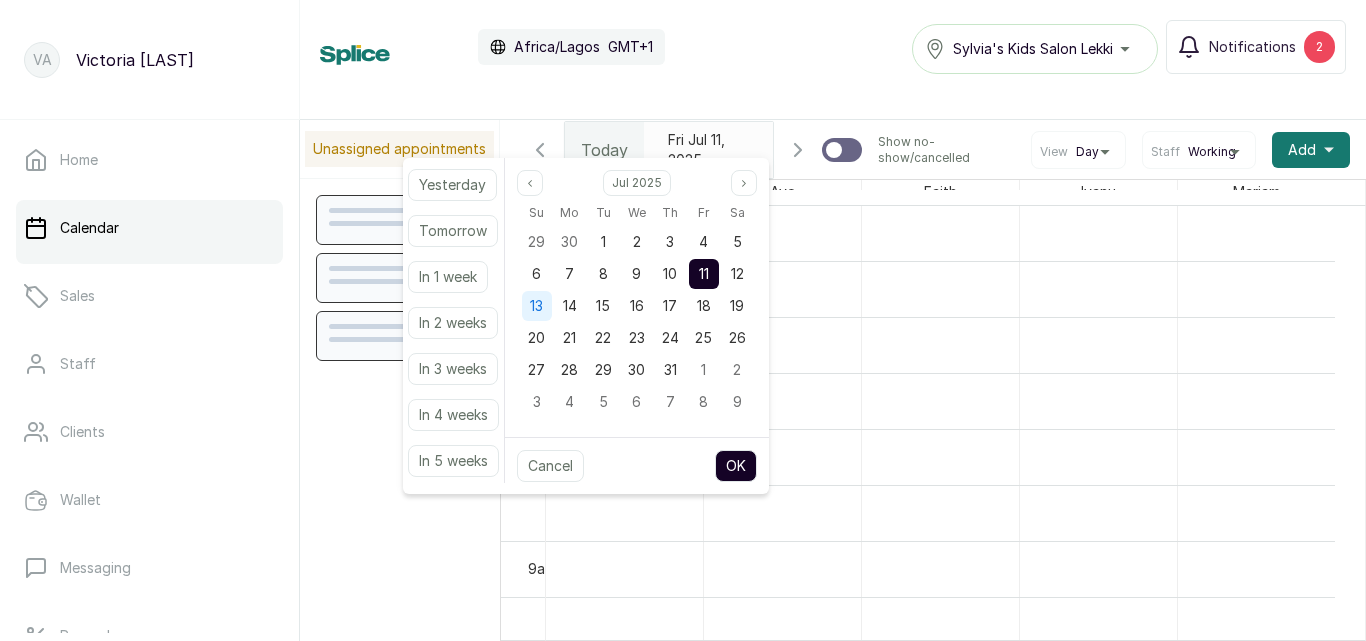 click on "13" at bounding box center (537, 306) 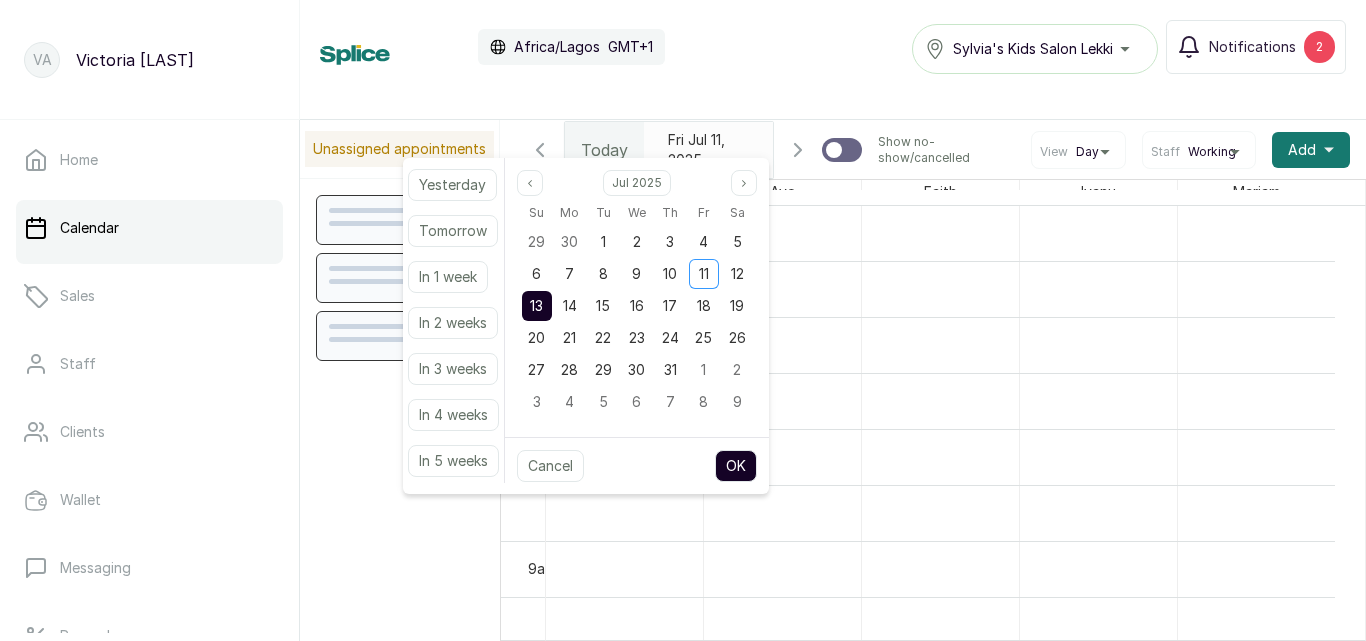 click on "OK" at bounding box center (736, 466) 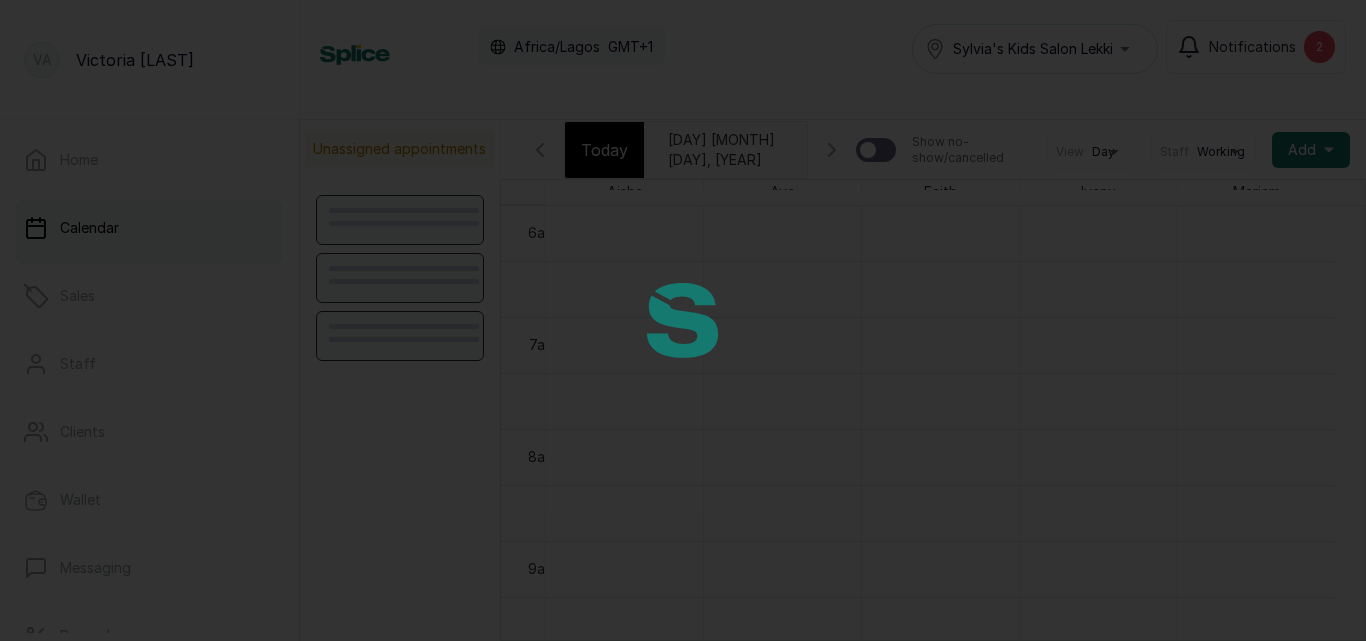 type on "[DATE]" 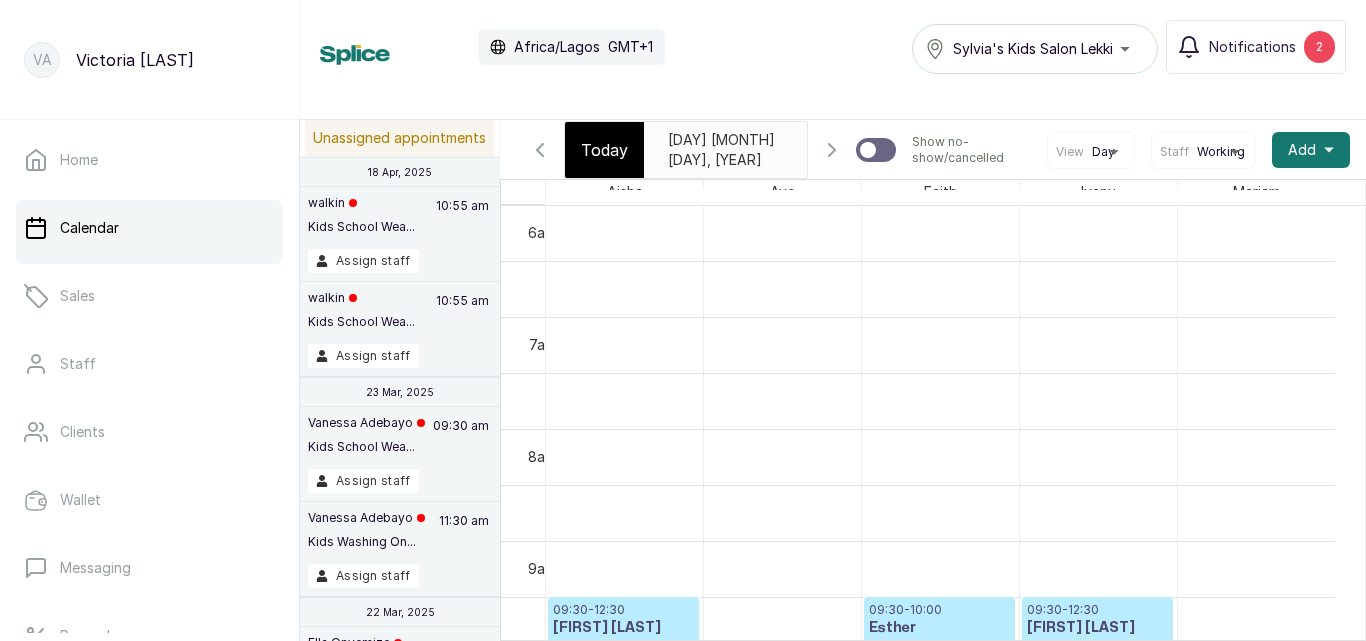 scroll, scrollTop: 684, scrollLeft: 0, axis: vertical 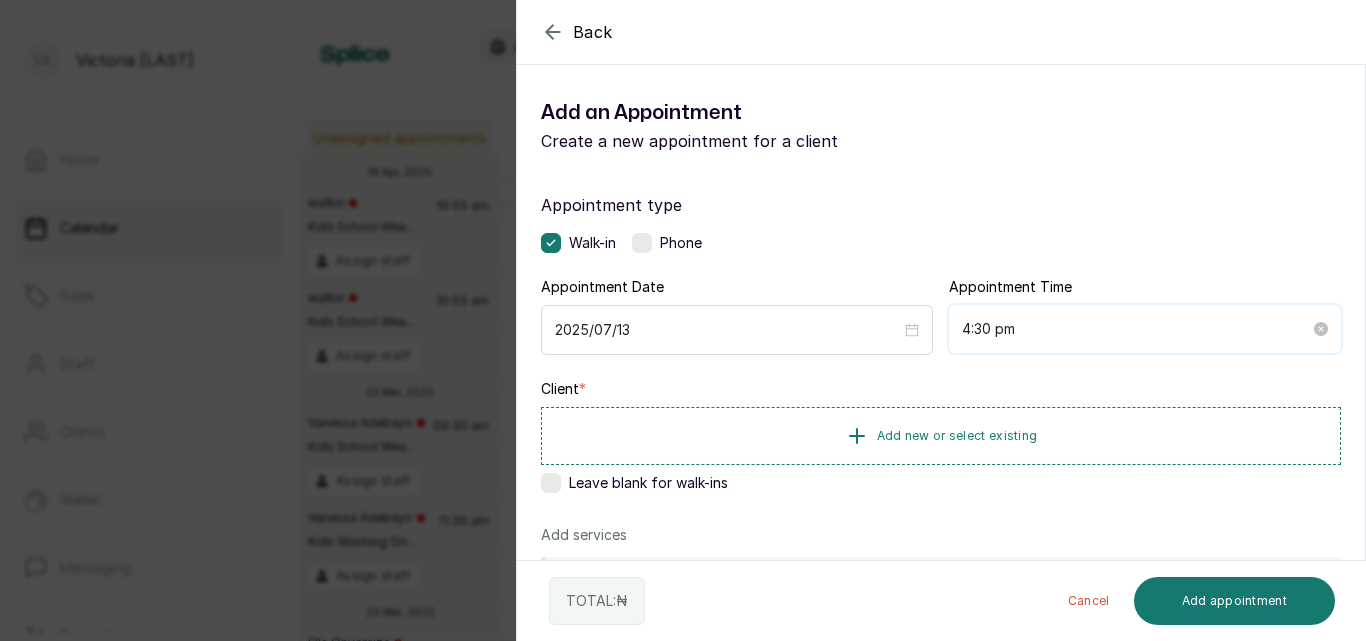 click on "4:30 pm" at bounding box center (1136, 329) 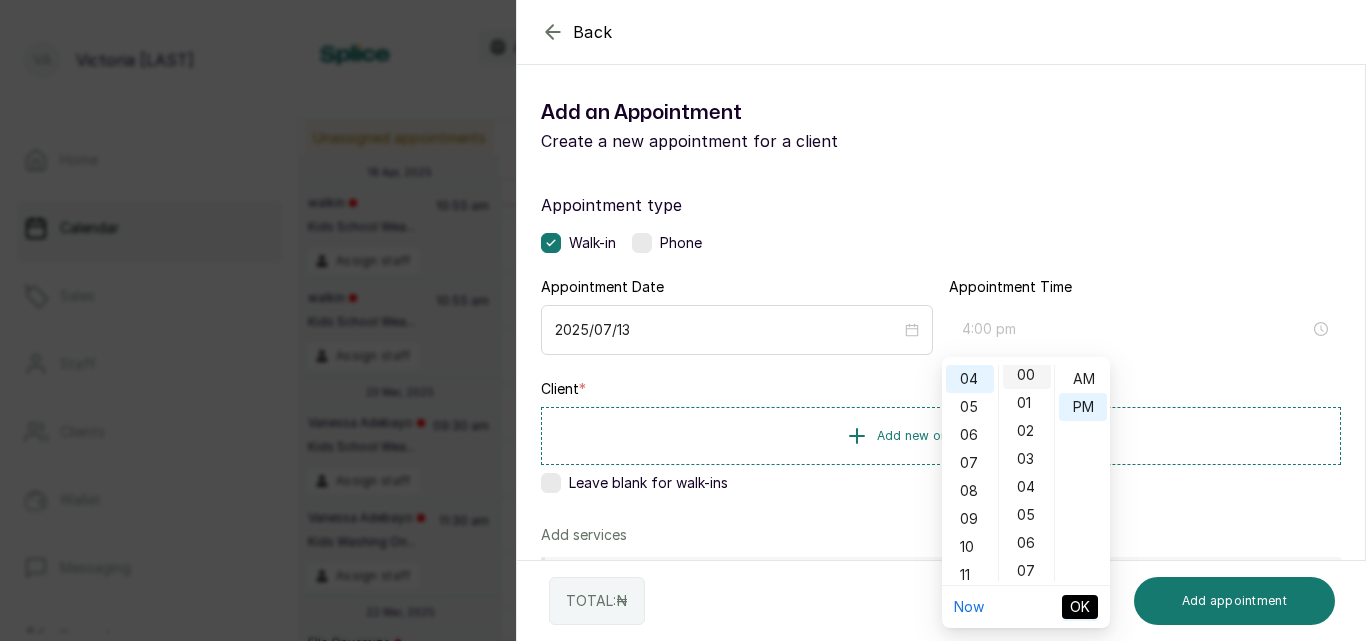 click on "00" at bounding box center (1027, 375) 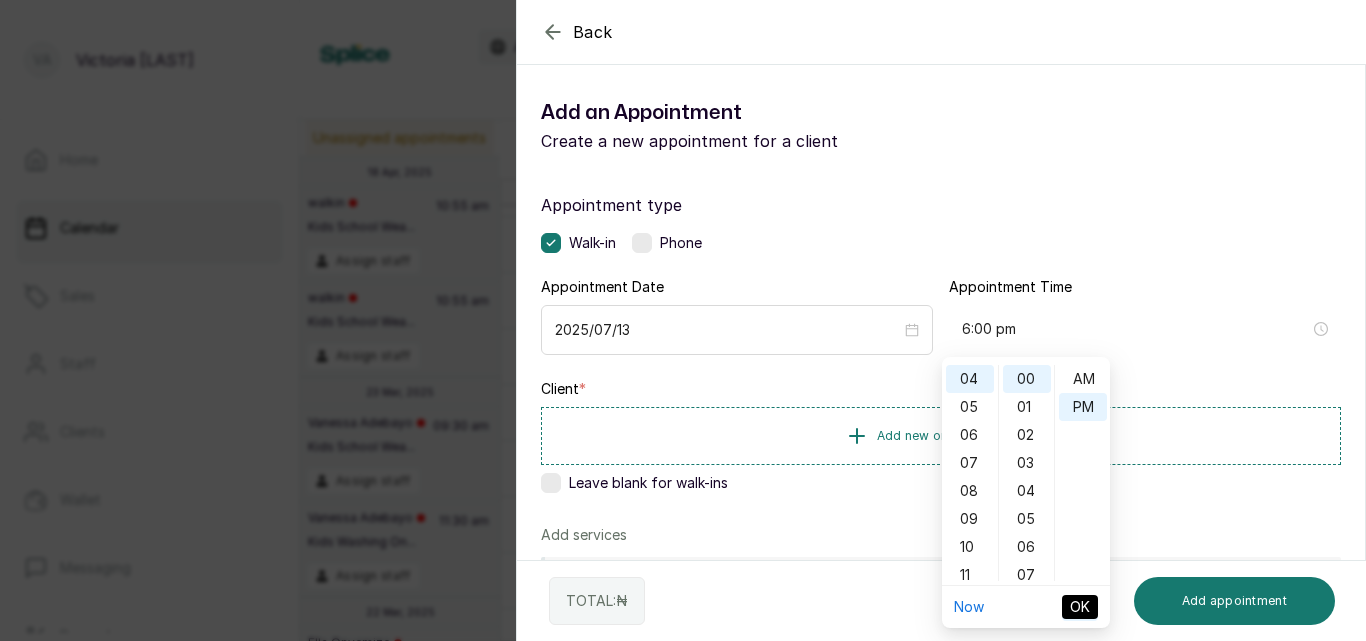 type on "4:00 pm" 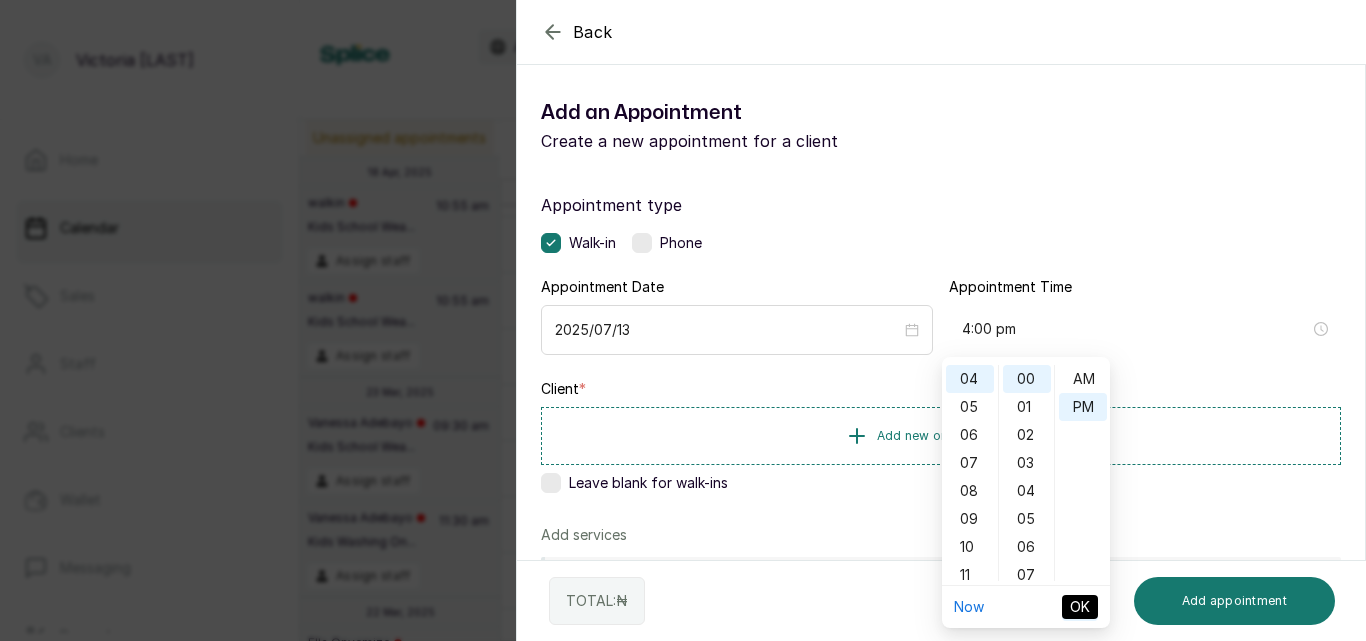 click on "OK" at bounding box center [1080, 607] 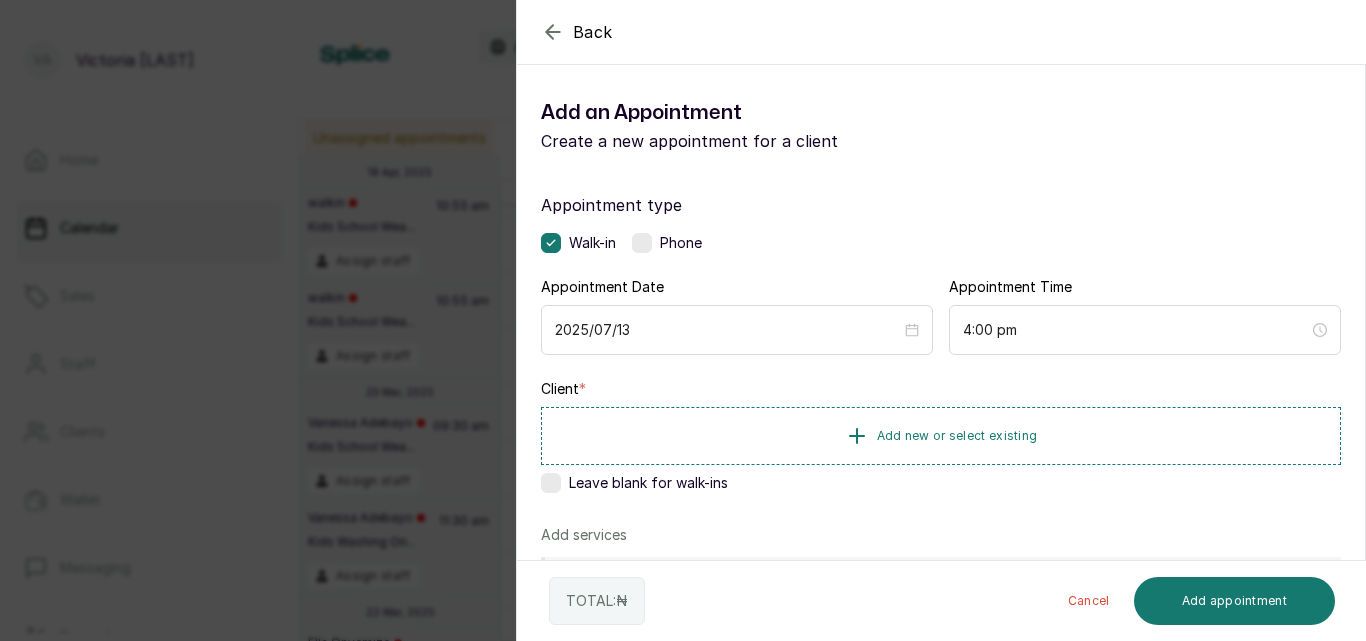 click at bounding box center (642, 243) 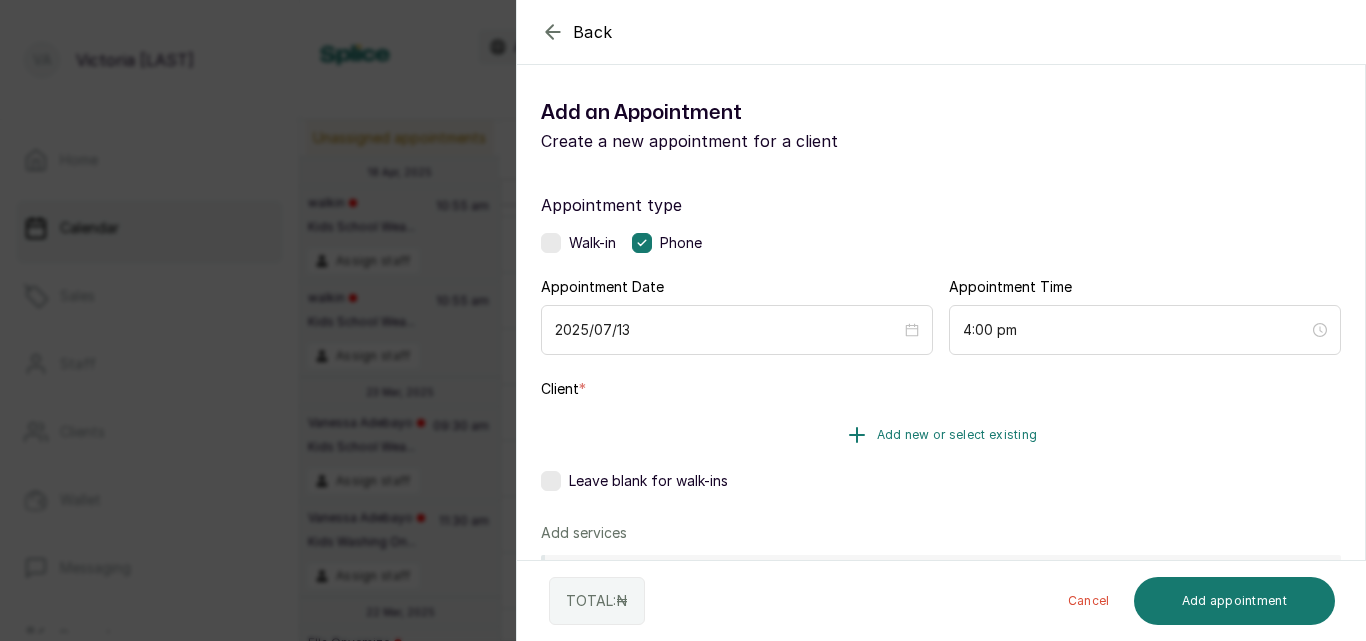 click on "Add new or select existing" at bounding box center (957, 435) 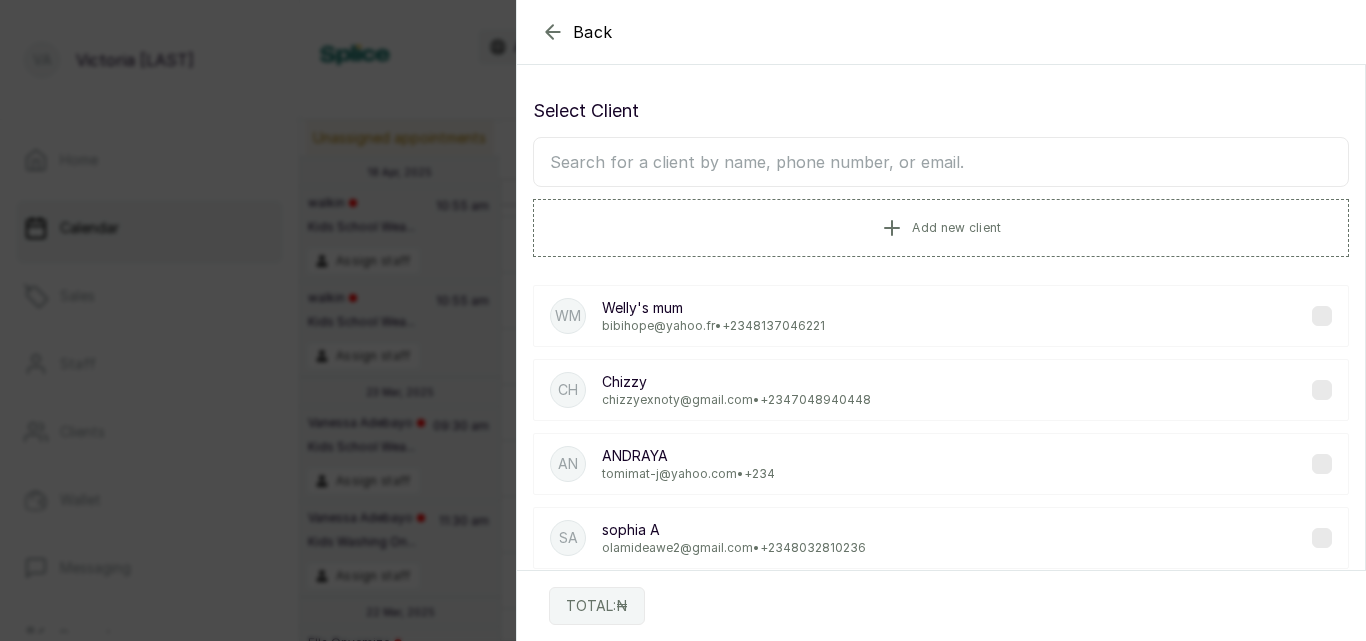 click at bounding box center (941, 162) 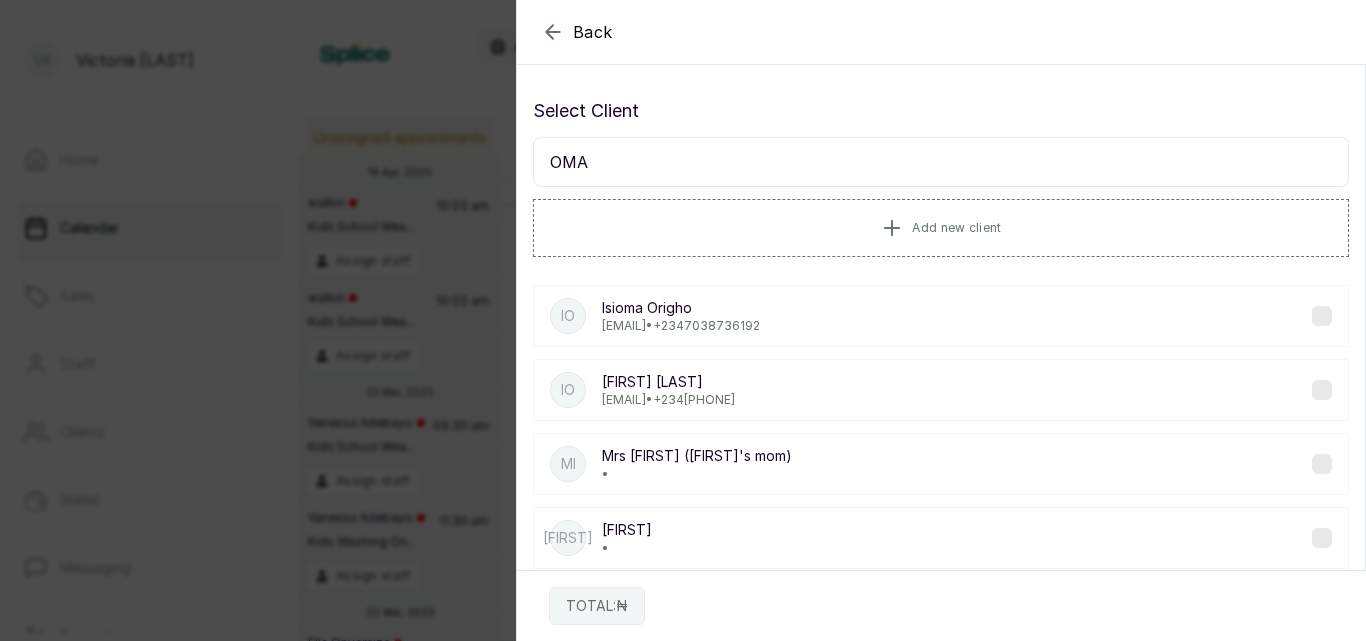 type on "OMA" 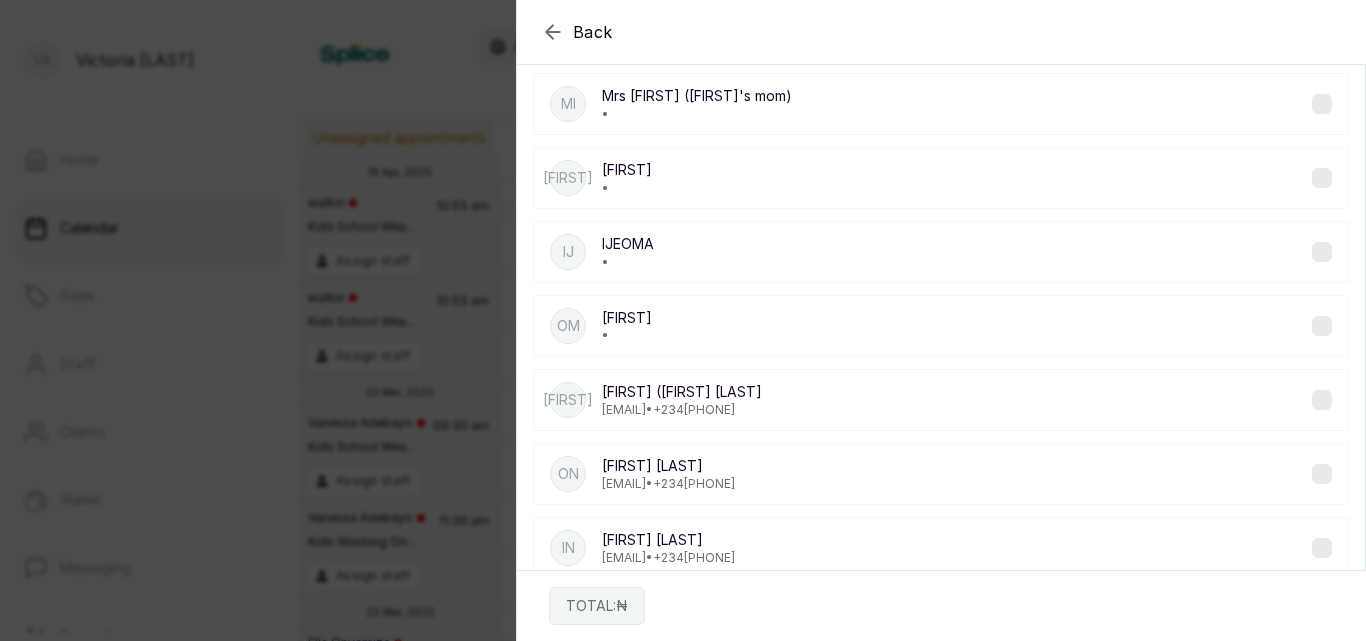 scroll, scrollTop: 366, scrollLeft: 0, axis: vertical 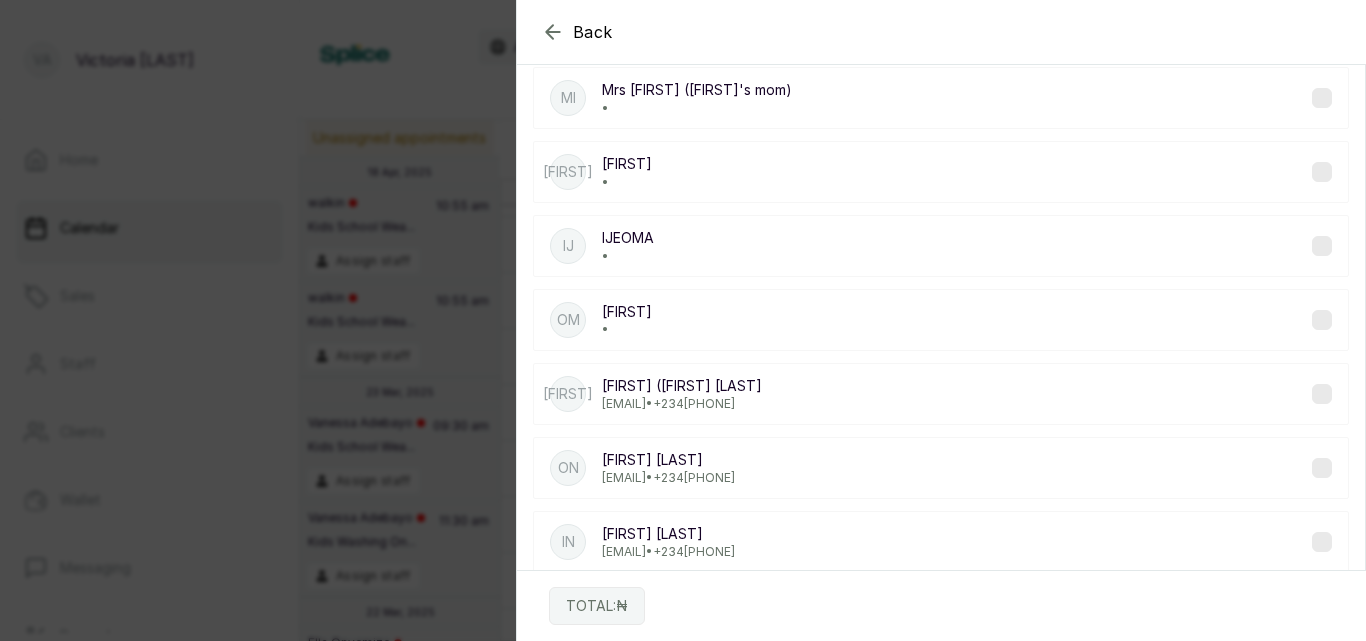 click on "[FIRST] [LAST] [EMAIL]  •  +234 [PHONE]" at bounding box center (941, 468) 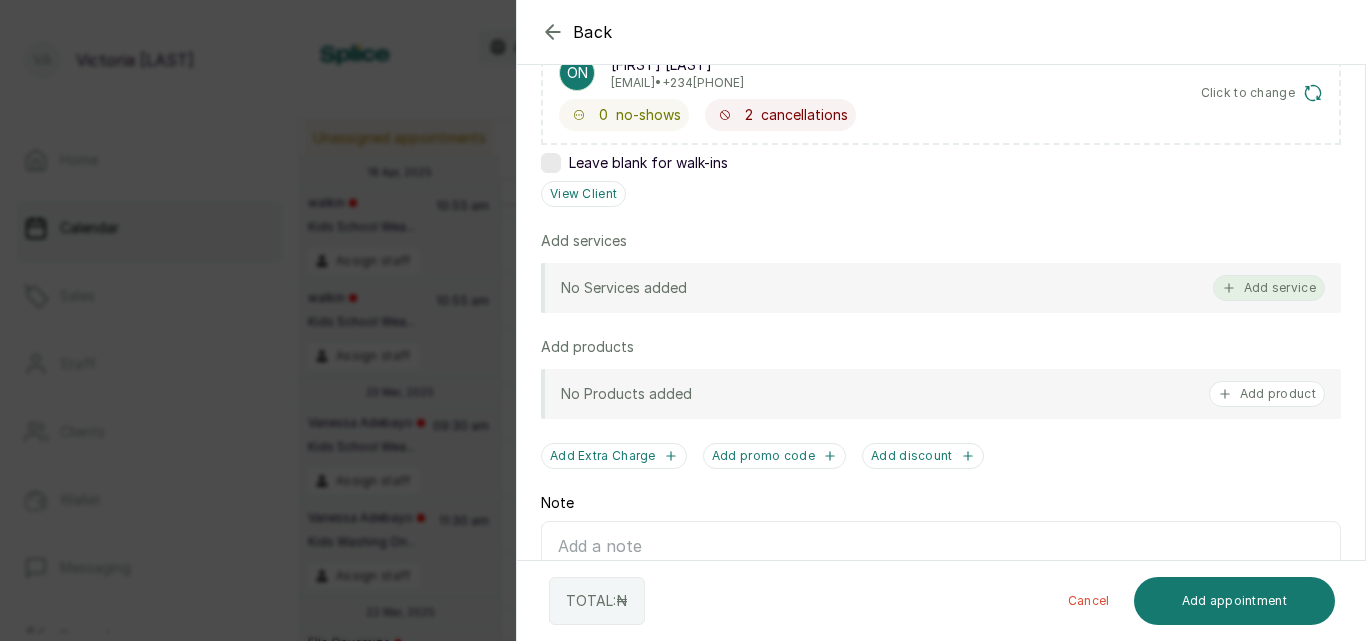 click 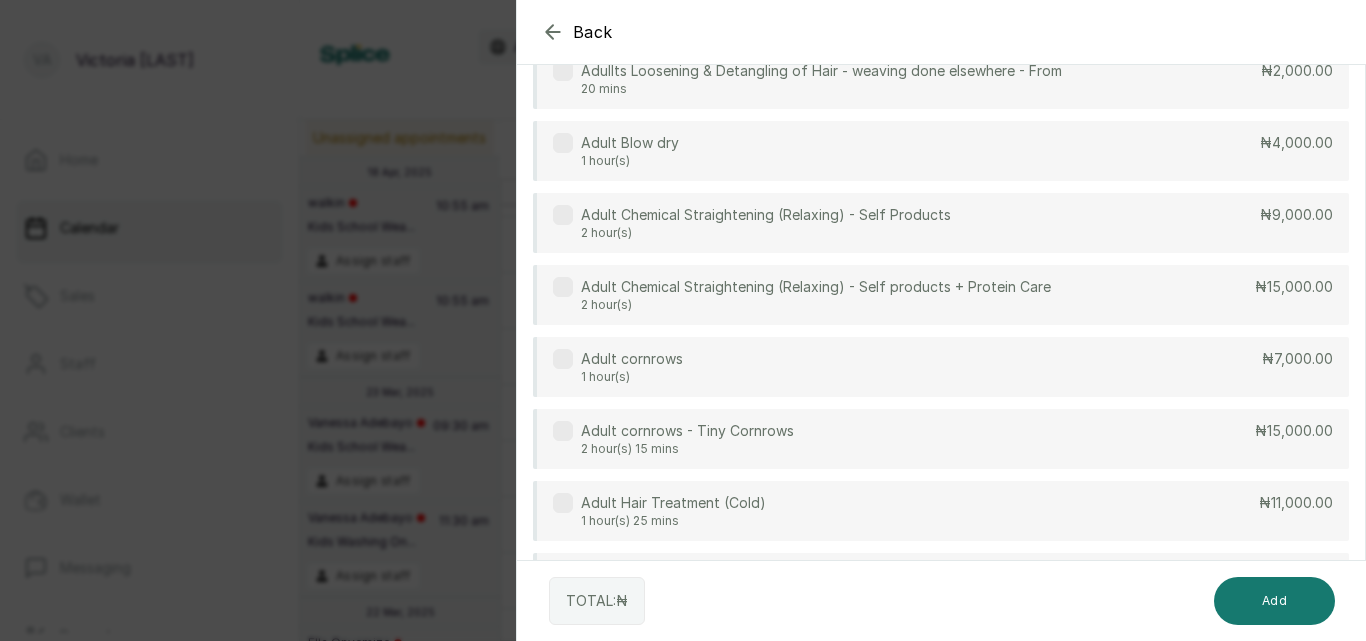 scroll, scrollTop: 80, scrollLeft: 0, axis: vertical 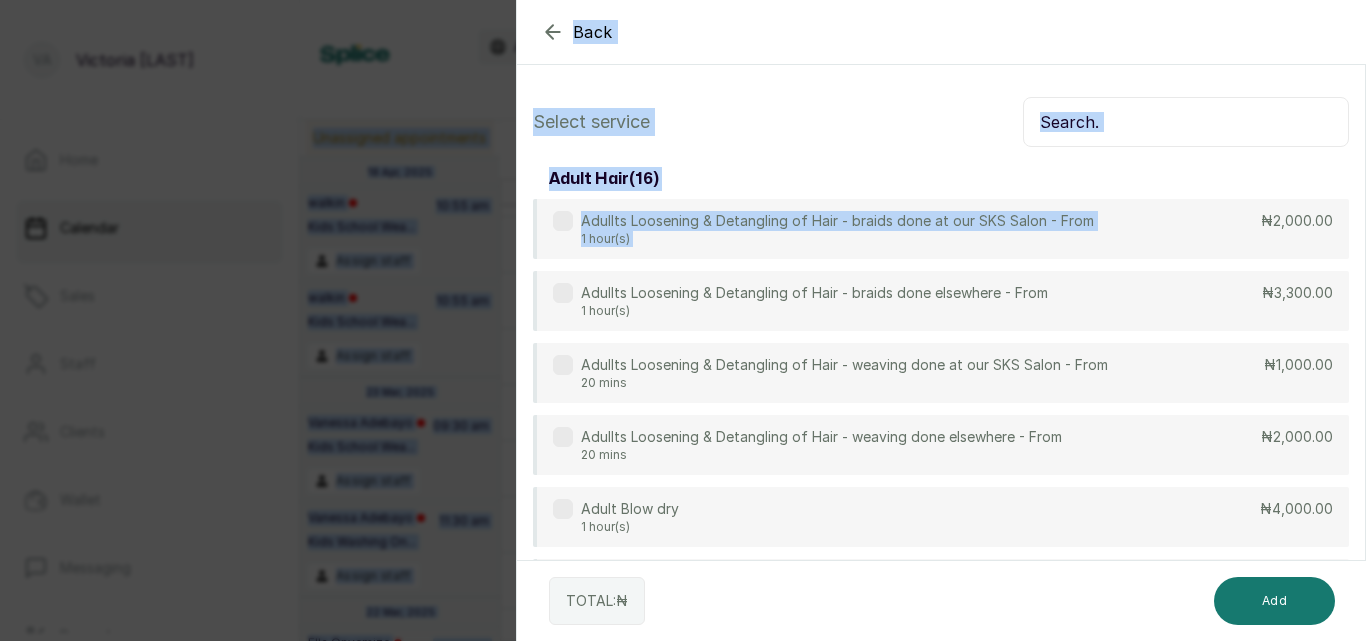 drag, startPoint x: 1171, startPoint y: 177, endPoint x: 1094, endPoint y: -52, distance: 241.59885 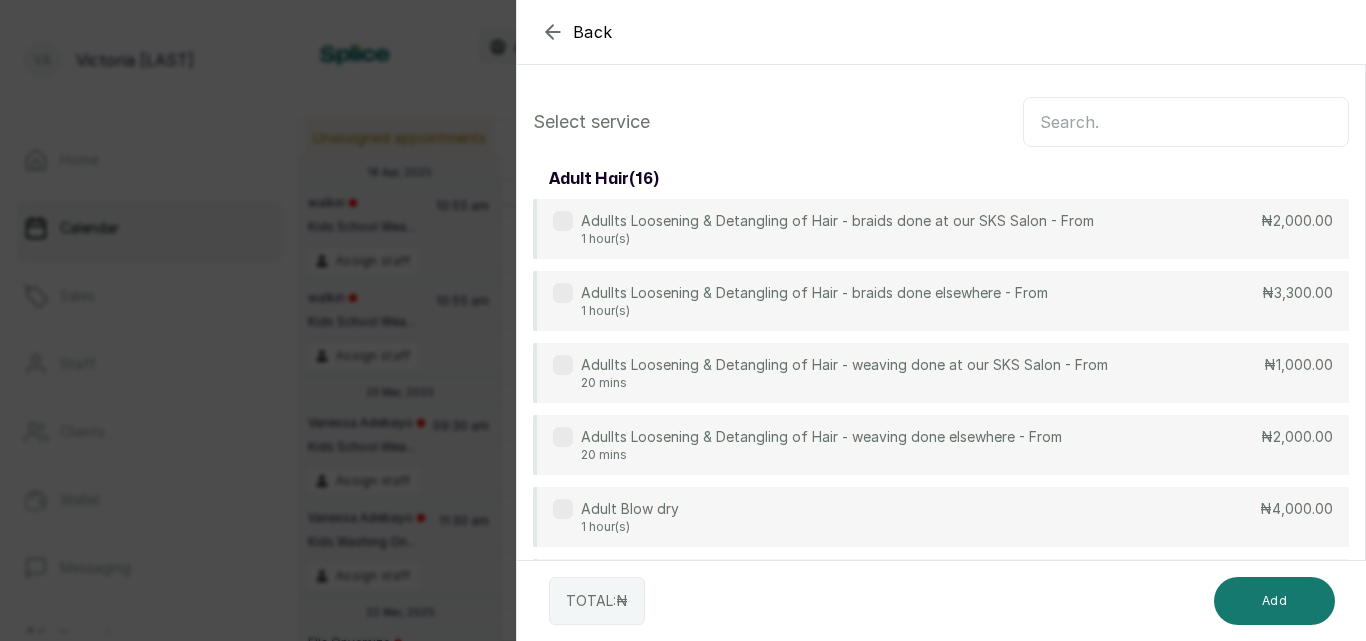 type on "E" 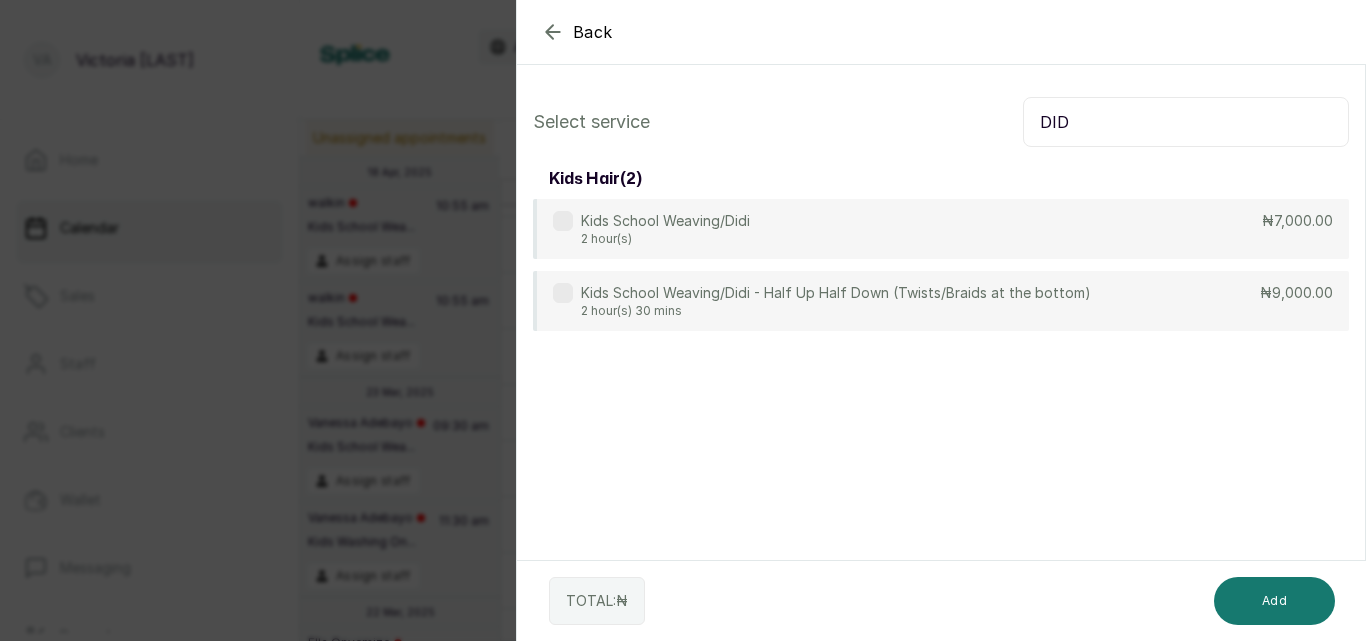 type on "DID" 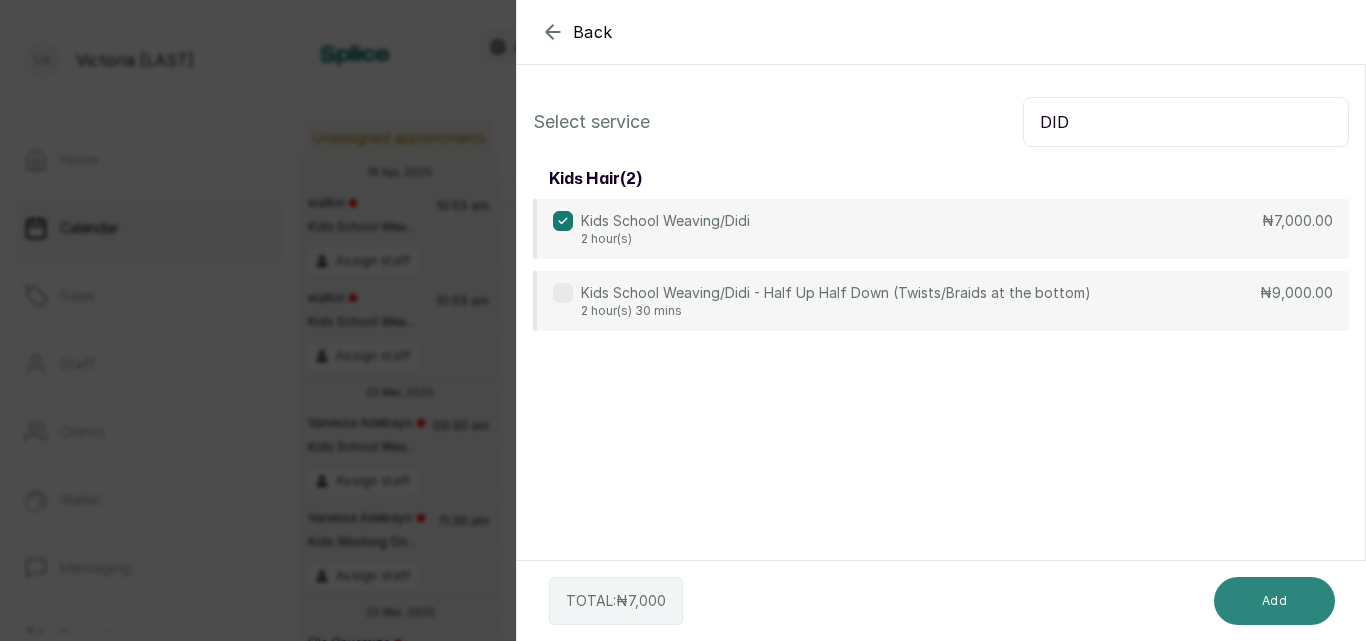 click on "Add" at bounding box center [1274, 601] 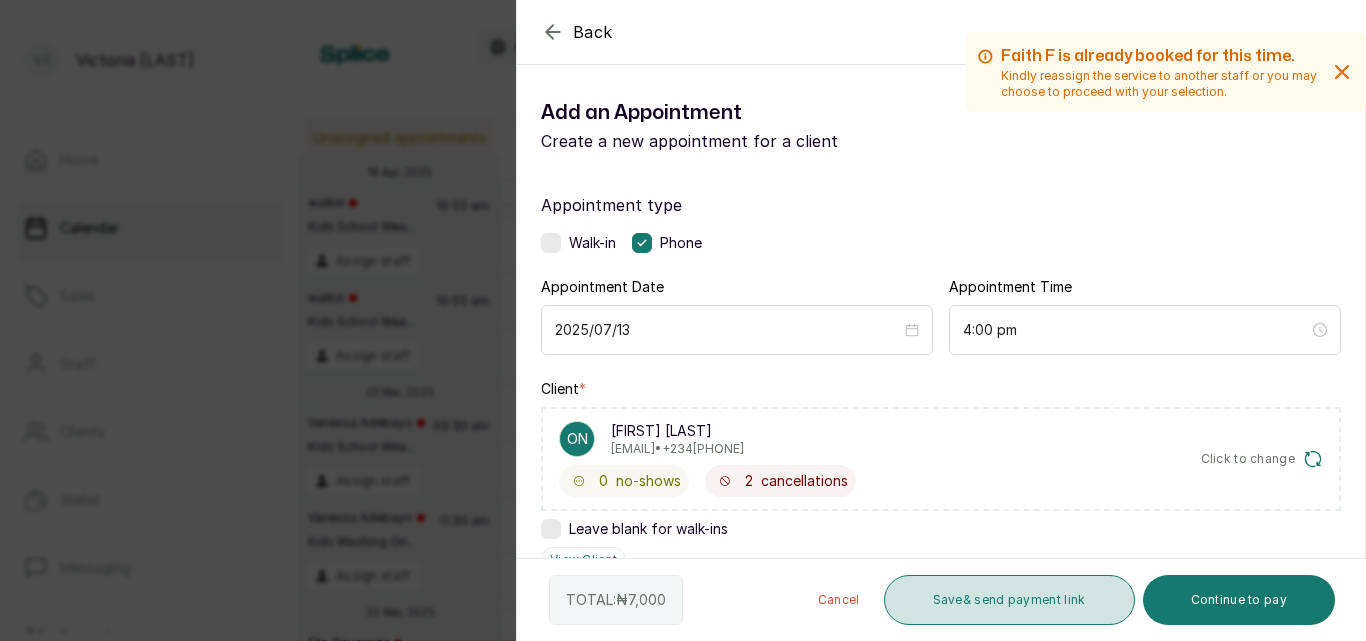 click on "Save  & send payment link" at bounding box center (1009, 600) 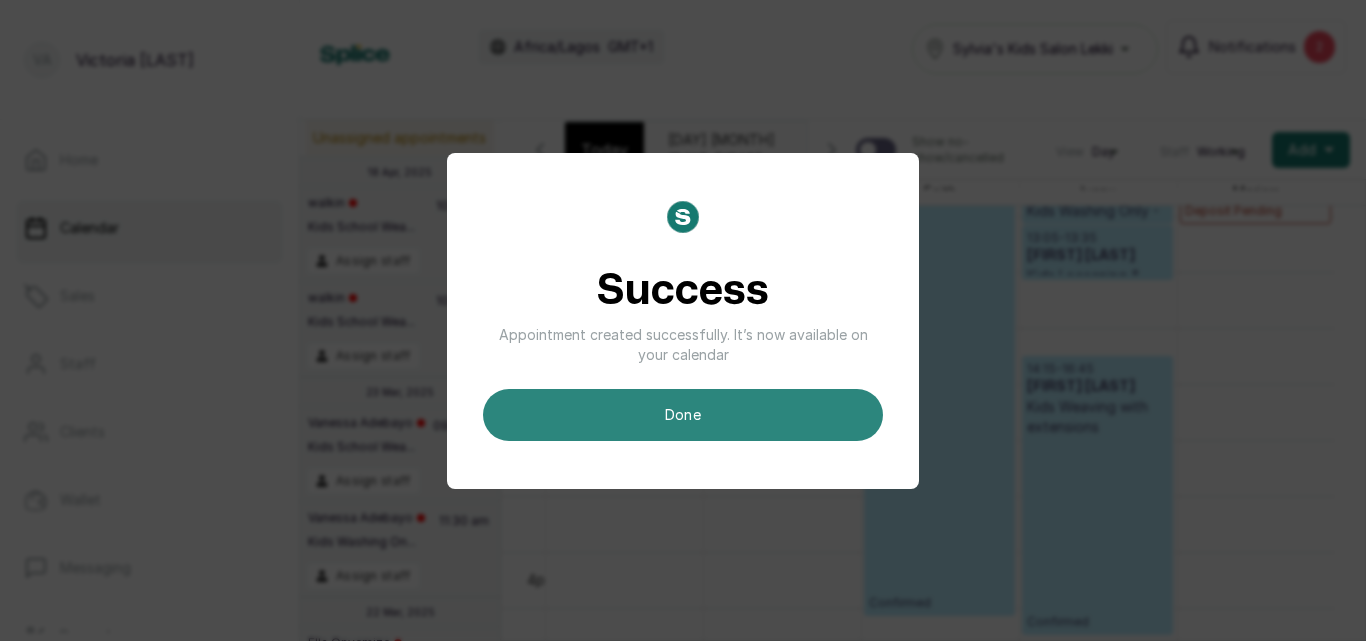 click on "done" at bounding box center [683, 415] 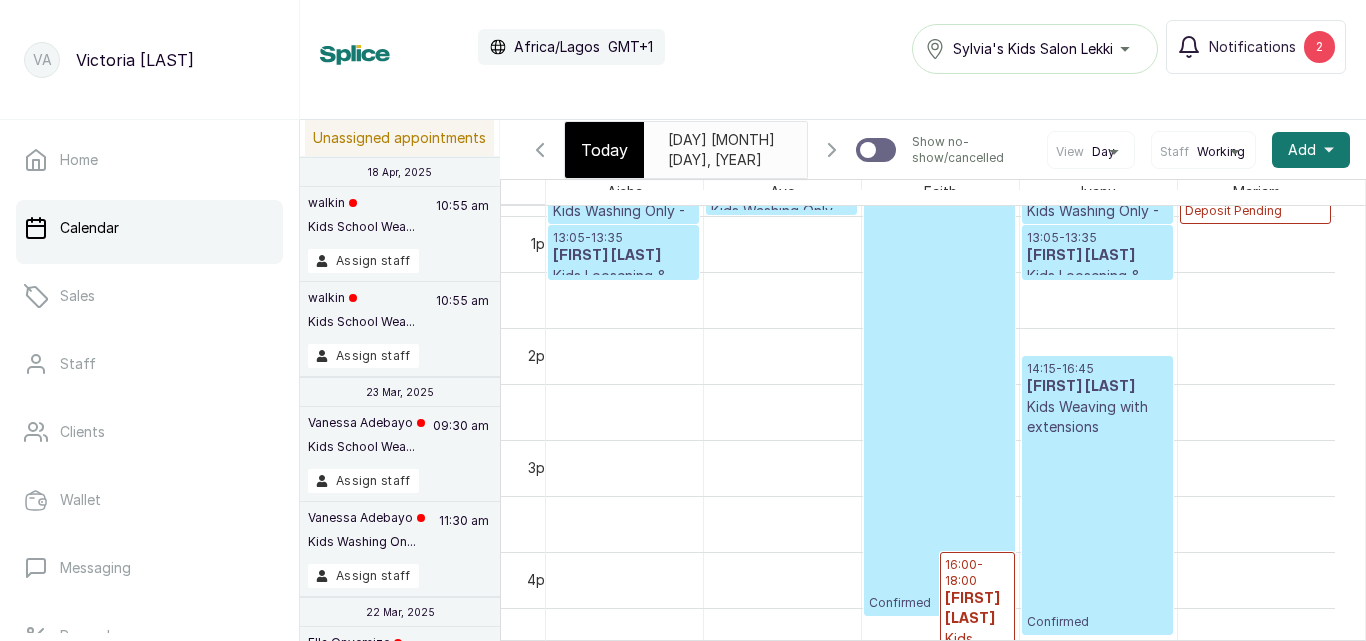 scroll, scrollTop: 673, scrollLeft: 0, axis: vertical 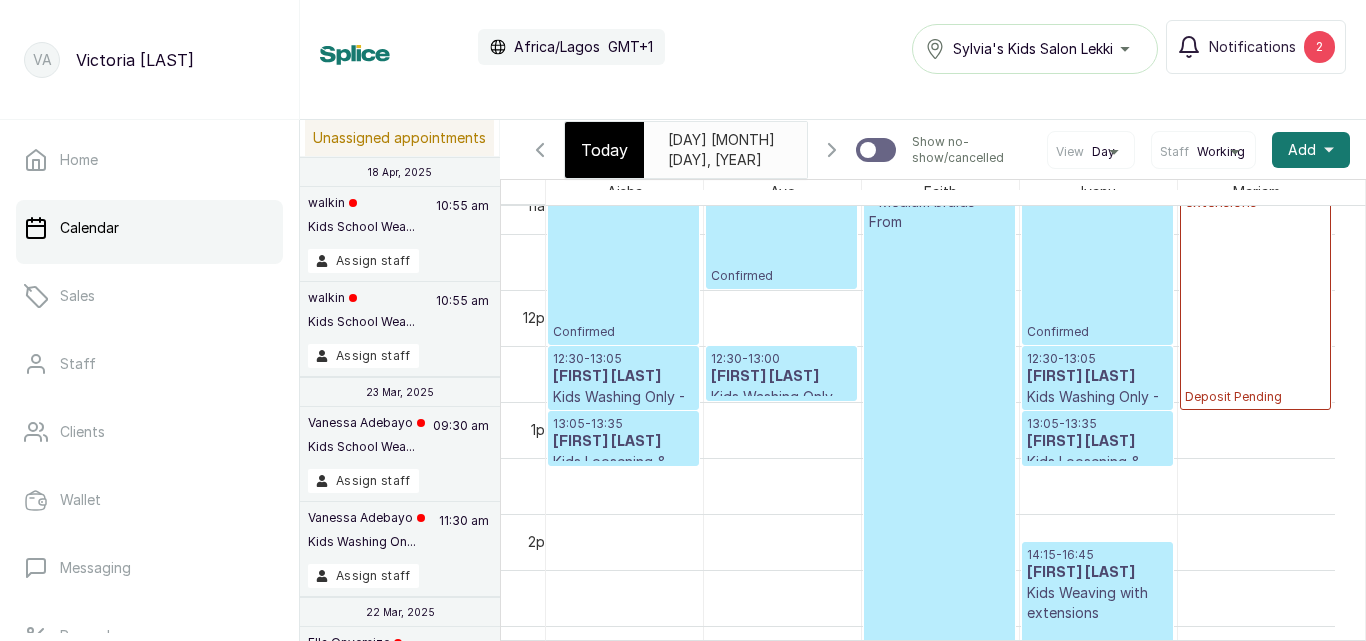 click on "[DAY] [MONTH] [DAY], [YEAR] [DATE]" at bounding box center (725, 150) 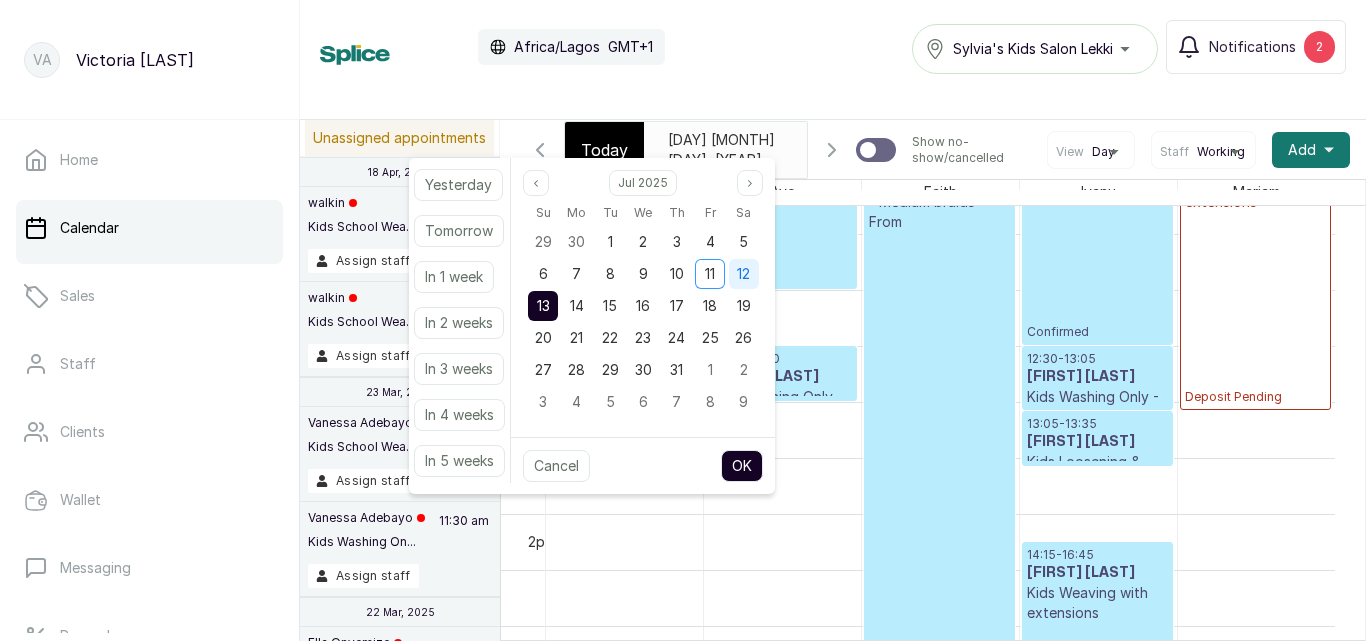 click on "12" at bounding box center (743, 273) 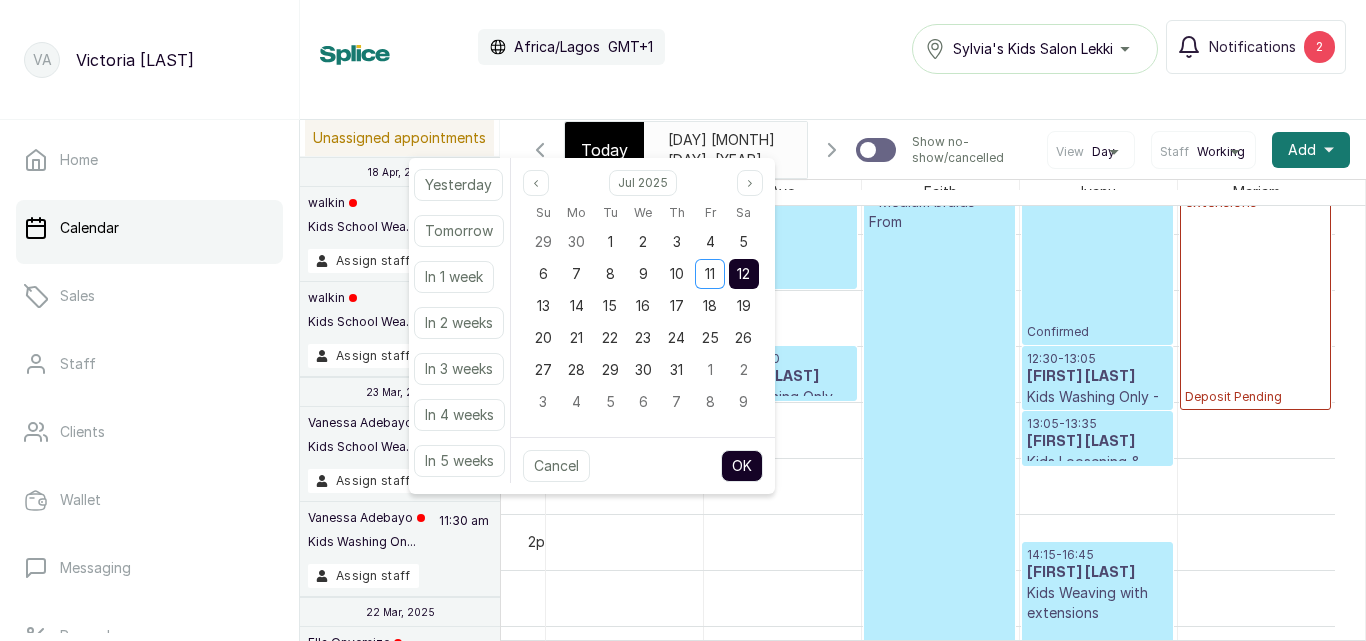 click on "OK" at bounding box center [742, 466] 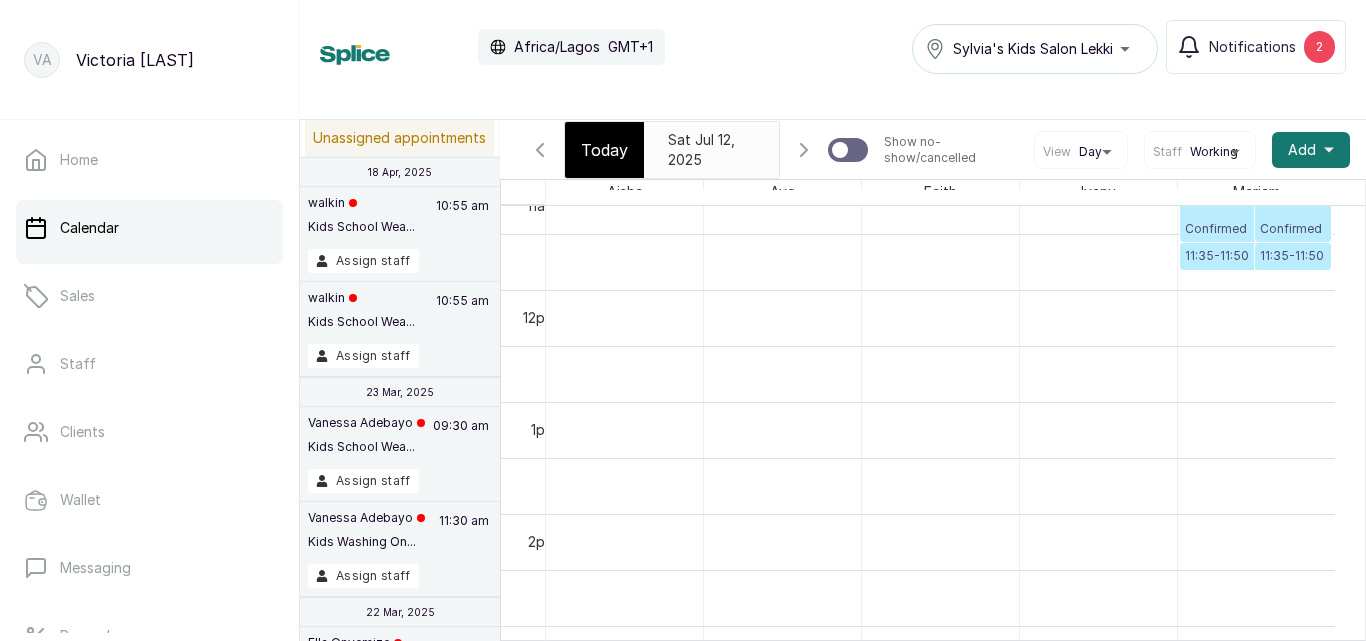 scroll, scrollTop: 673, scrollLeft: 0, axis: vertical 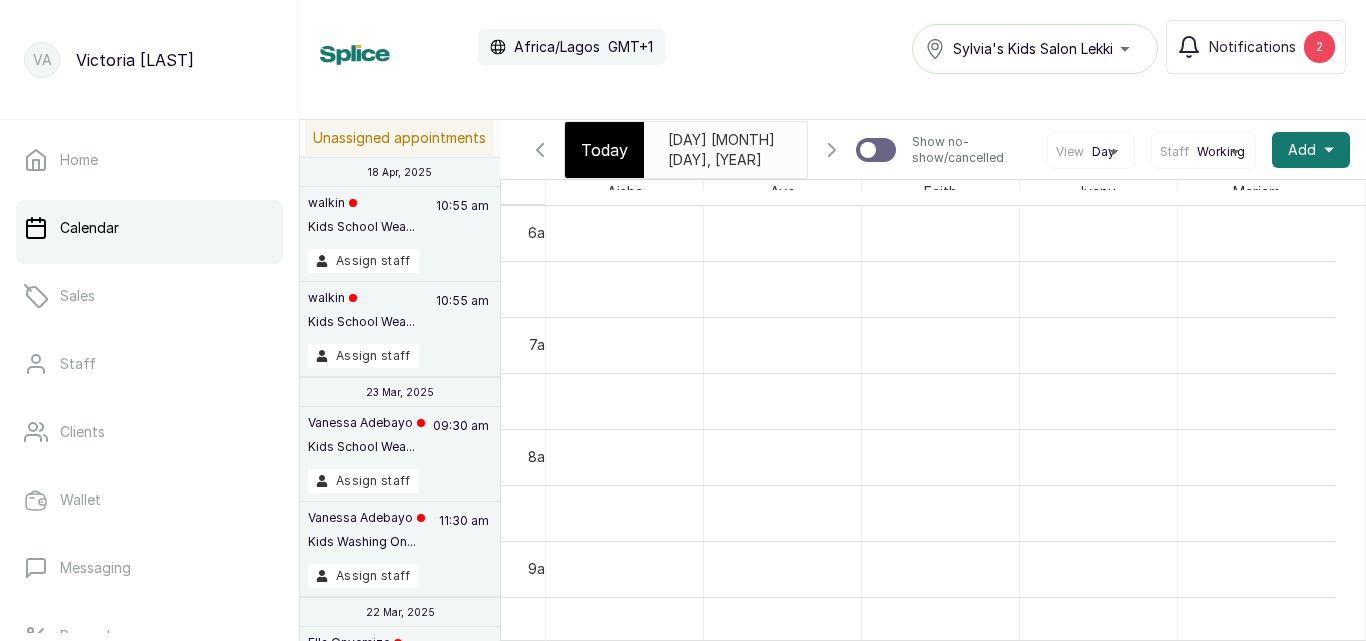 click on "[DATE]" at bounding box center (706, 140) 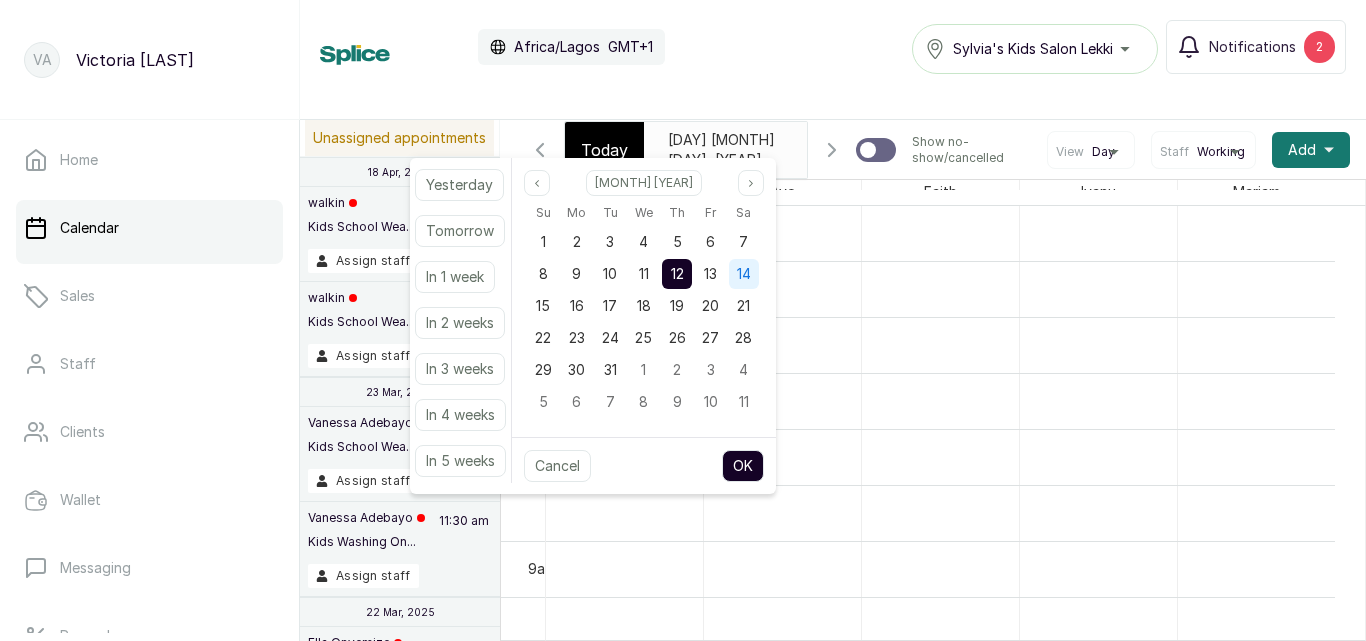 click on "14" at bounding box center (744, 273) 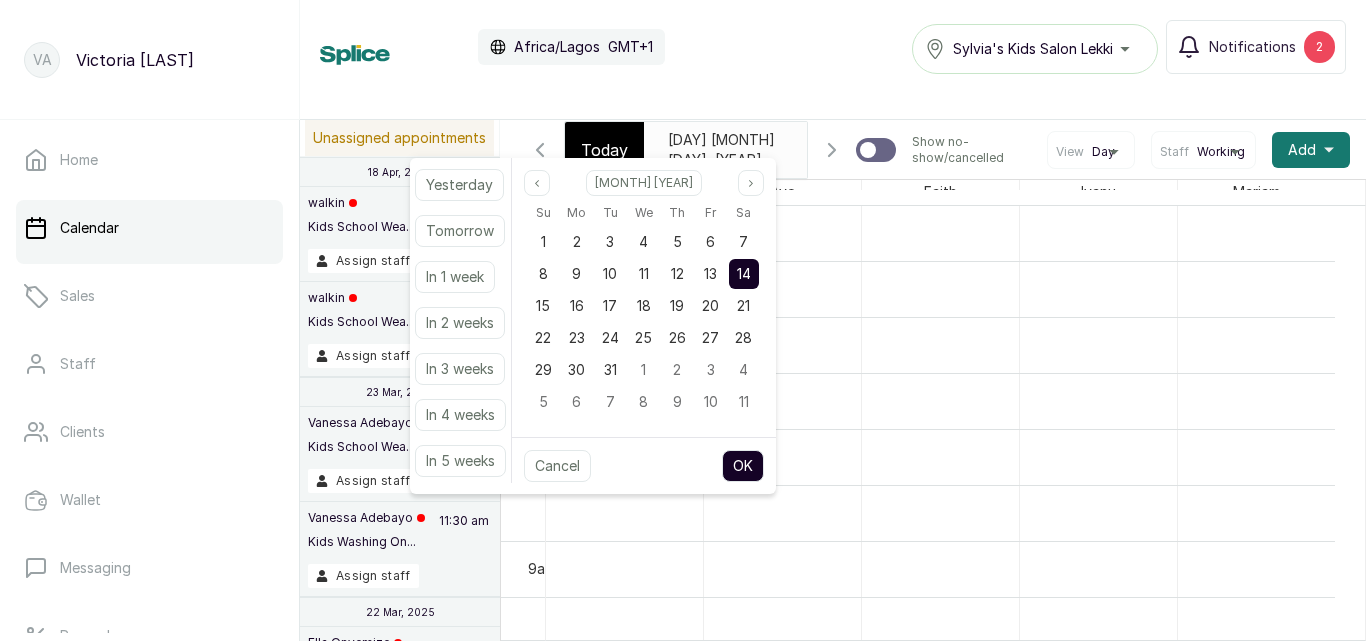 click on "OK" at bounding box center [743, 466] 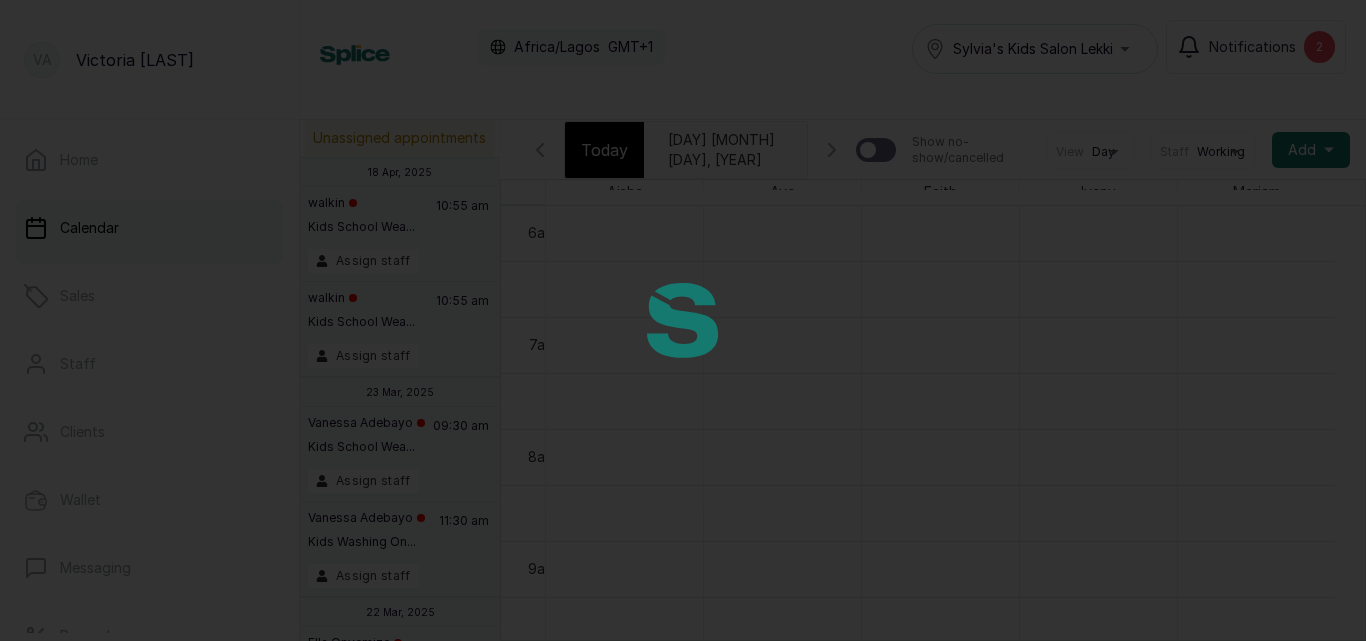 type on "[DATE]" 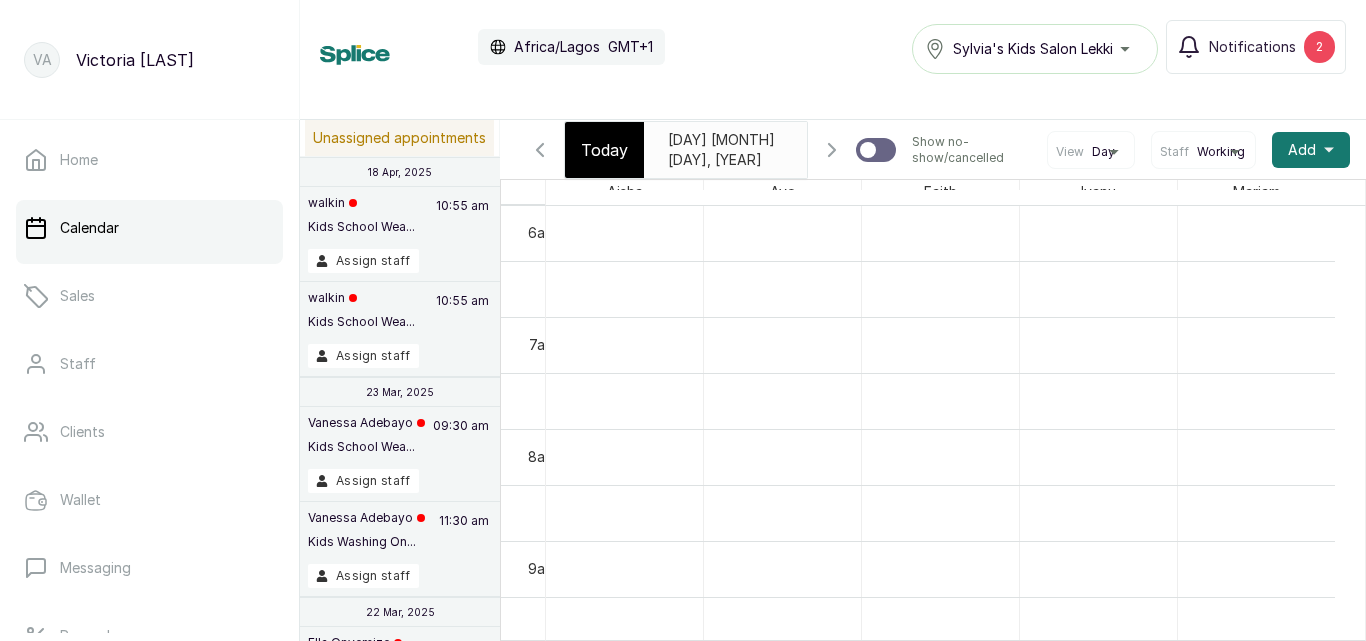 scroll, scrollTop: 790, scrollLeft: 0, axis: vertical 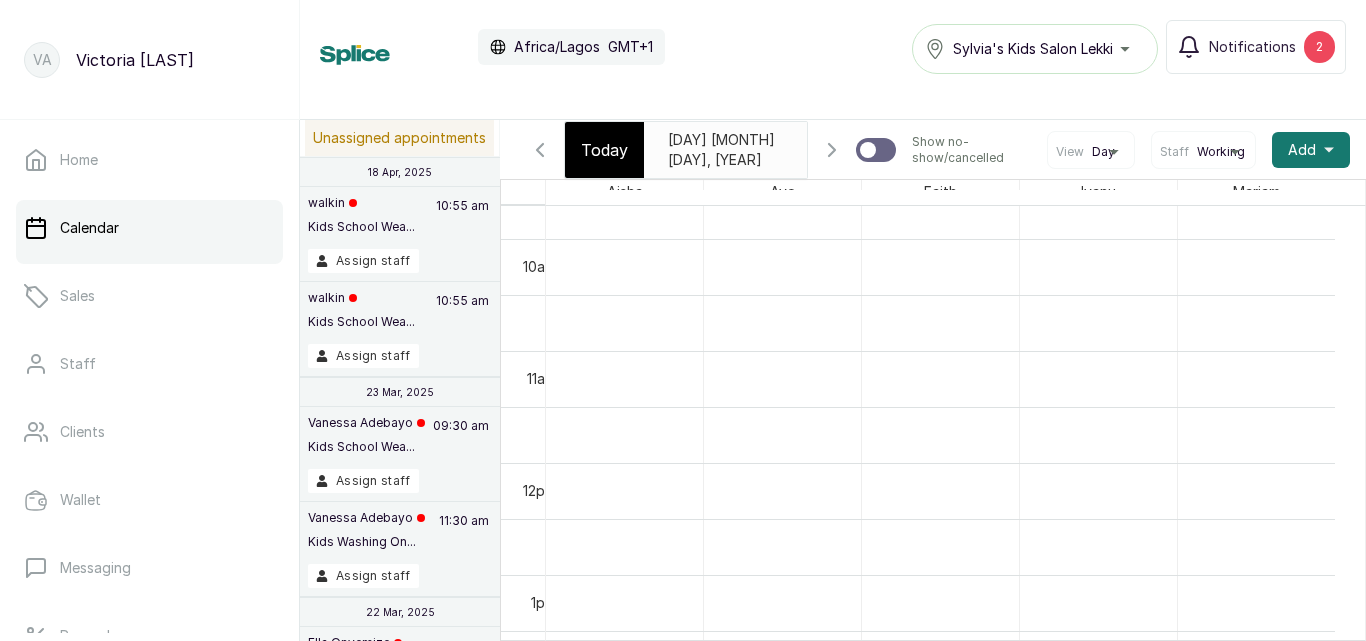 click on "[DATE]" at bounding box center [706, 140] 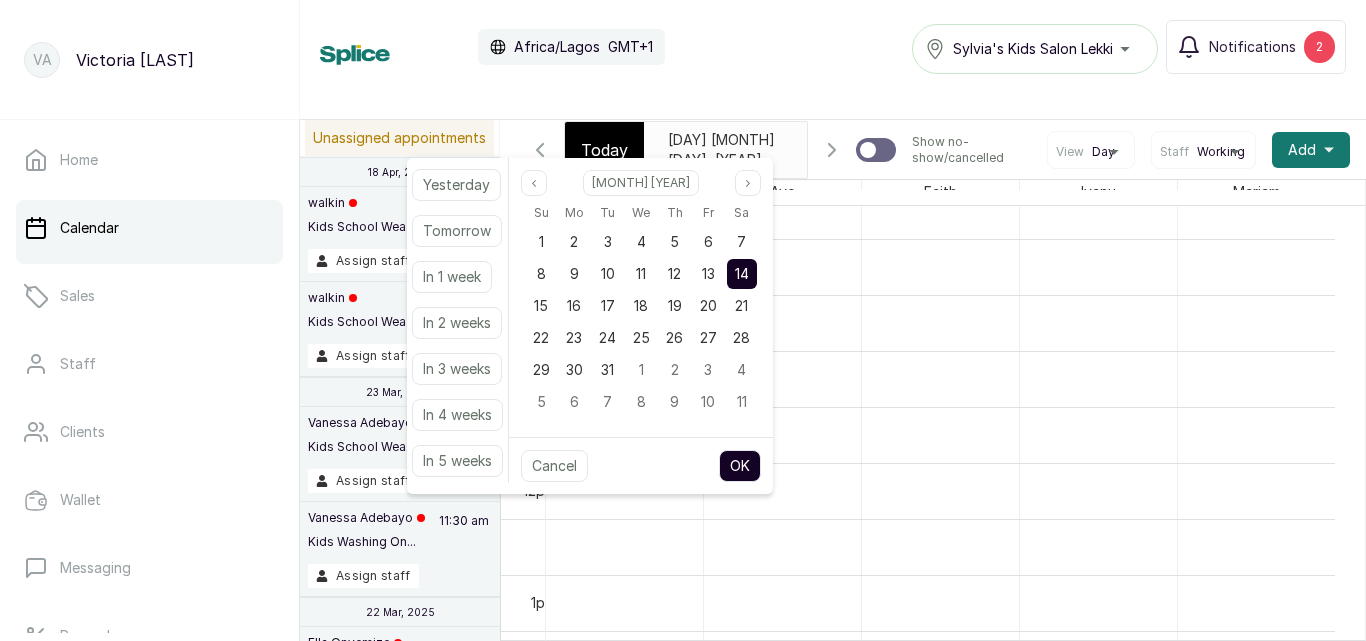 click on "Calendar Africa/Lagos GMT+1 Sylvia's Kids Salon Lekki Notifications 2" at bounding box center (833, 60) 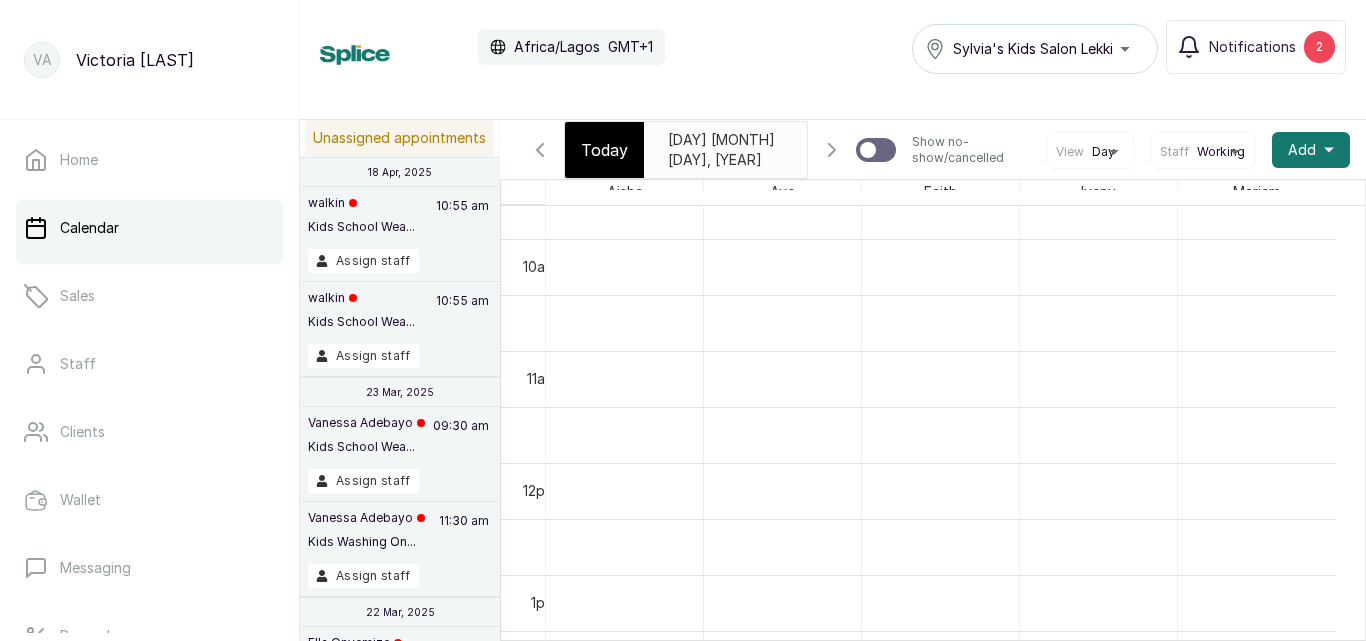 click on "Calendar Africa/Lagos GMT+1 Sylvia's Kids Salon Lekki Notifications 2" at bounding box center (833, 60) 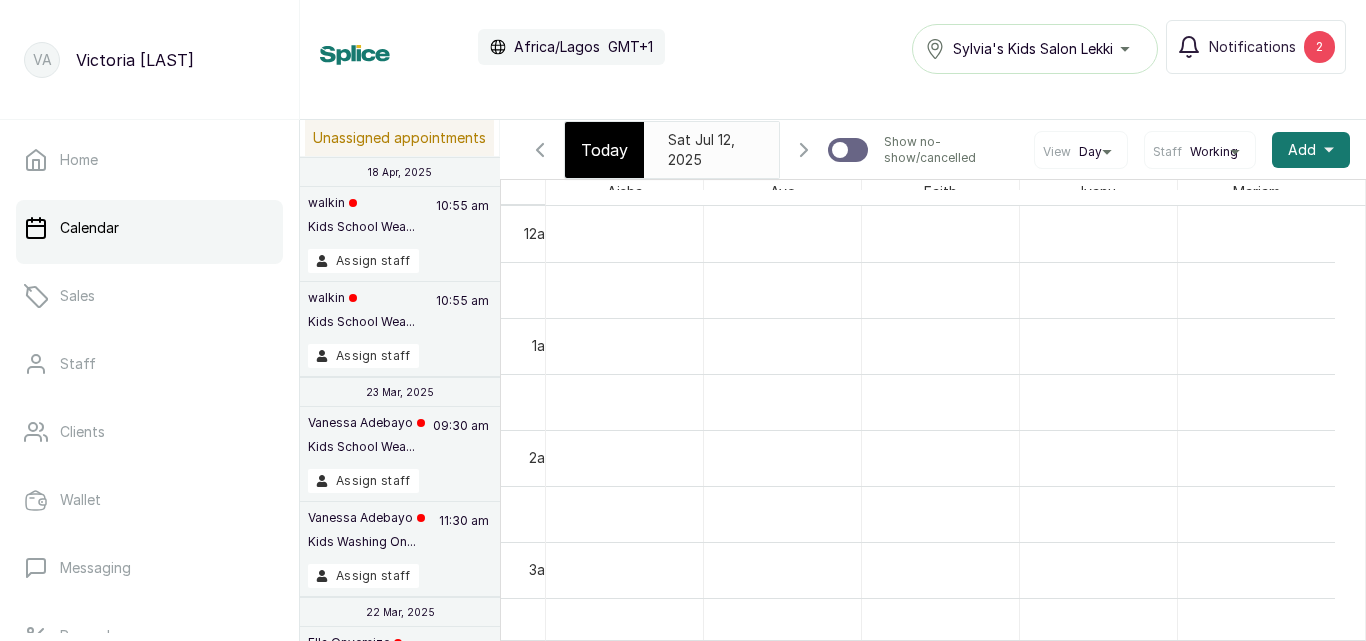 scroll, scrollTop: 0, scrollLeft: 0, axis: both 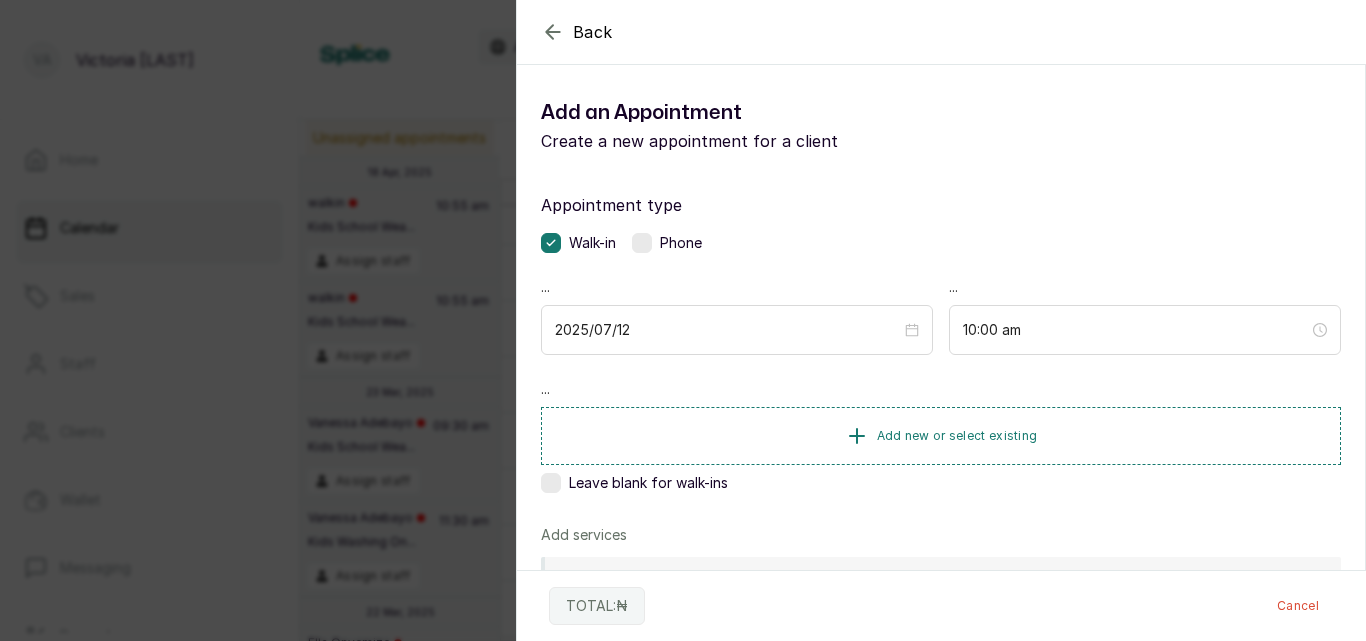 click on "Phone" at bounding box center (667, 243) 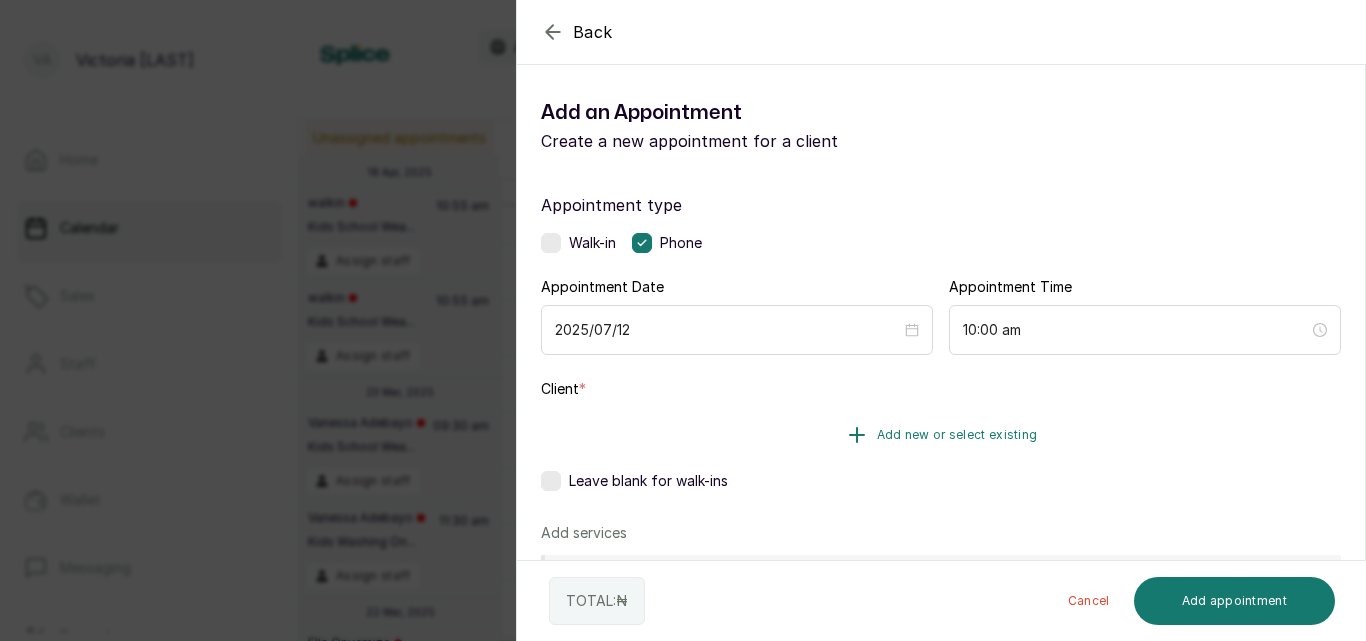 click on "Add new or select existing" at bounding box center [957, 435] 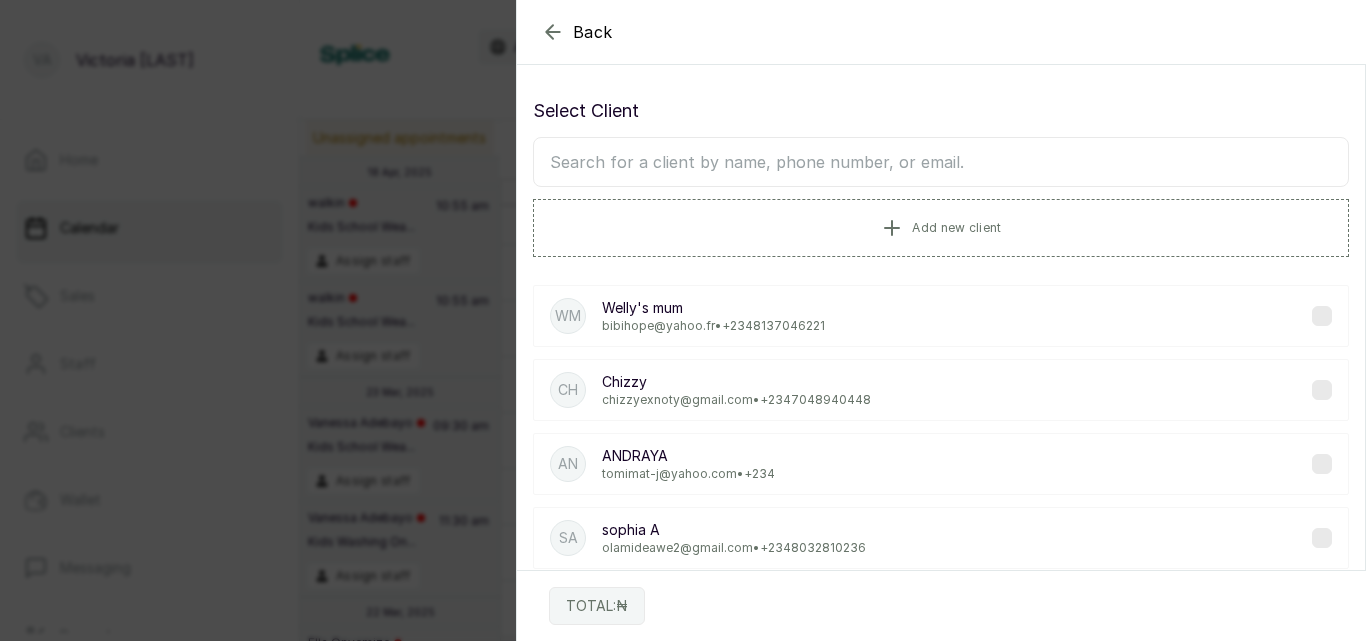 click at bounding box center (941, 162) 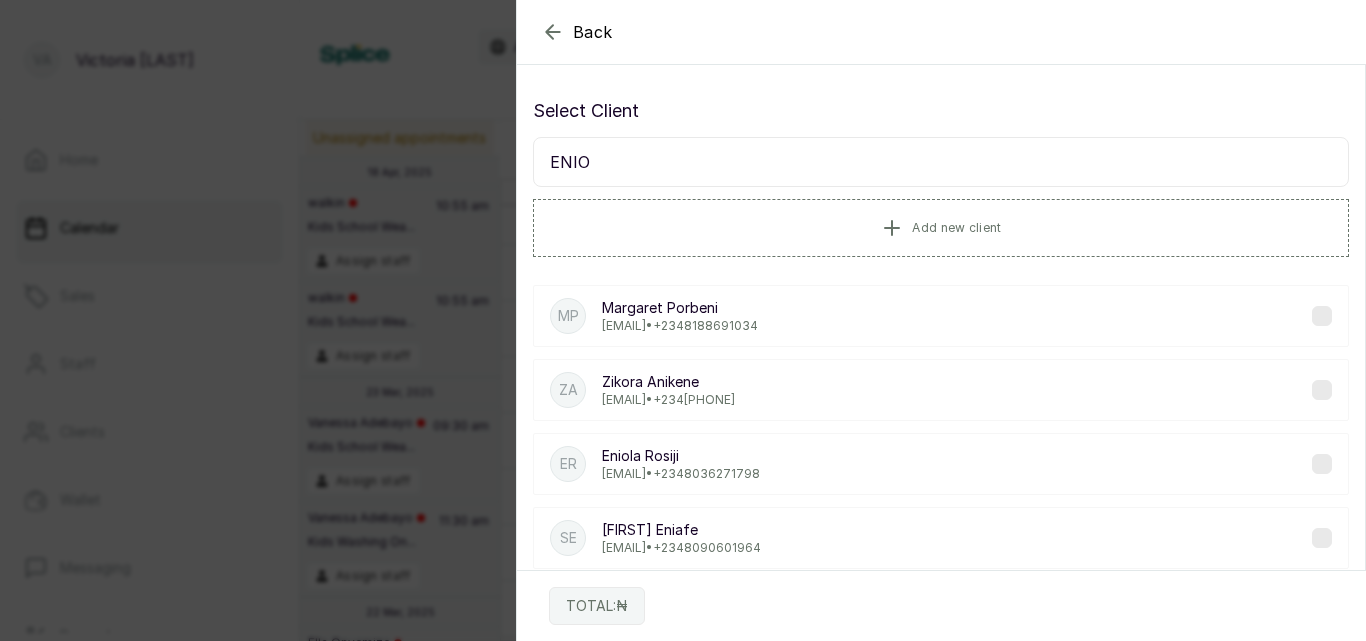 type on "ENIOL" 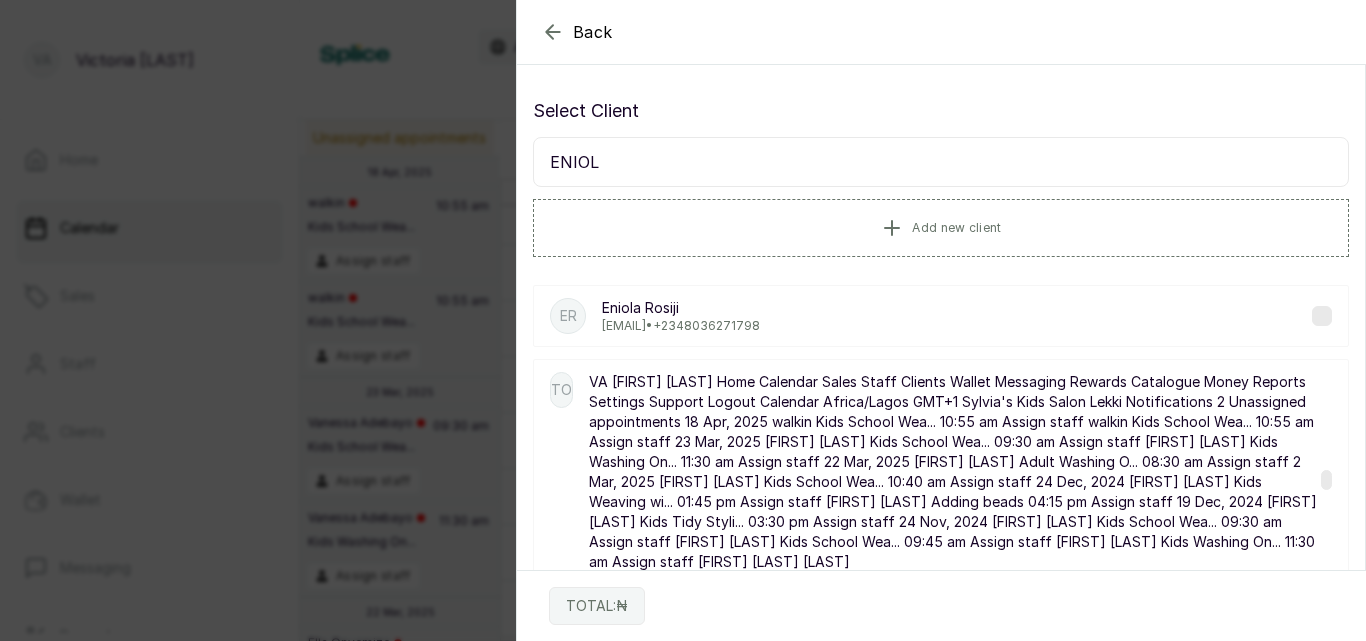 click on "eniolao.alao@gmail.com  •  +234 9075312034" at bounding box center [681, 654] 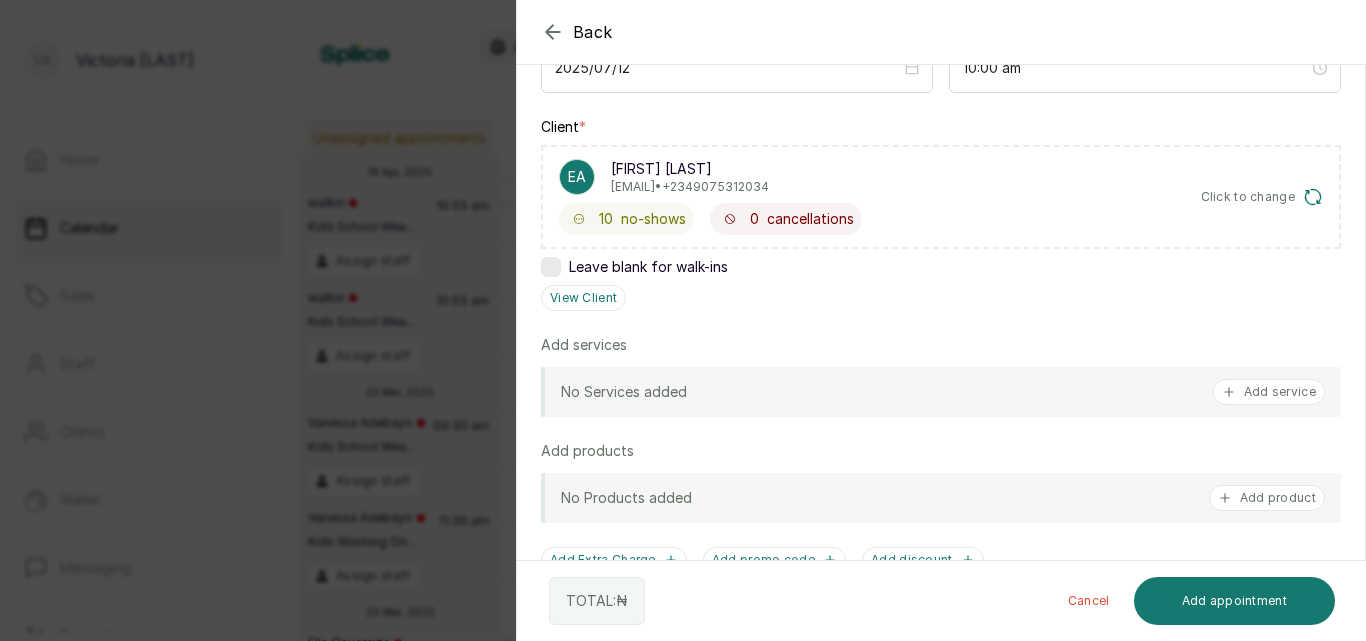 scroll, scrollTop: 264, scrollLeft: 0, axis: vertical 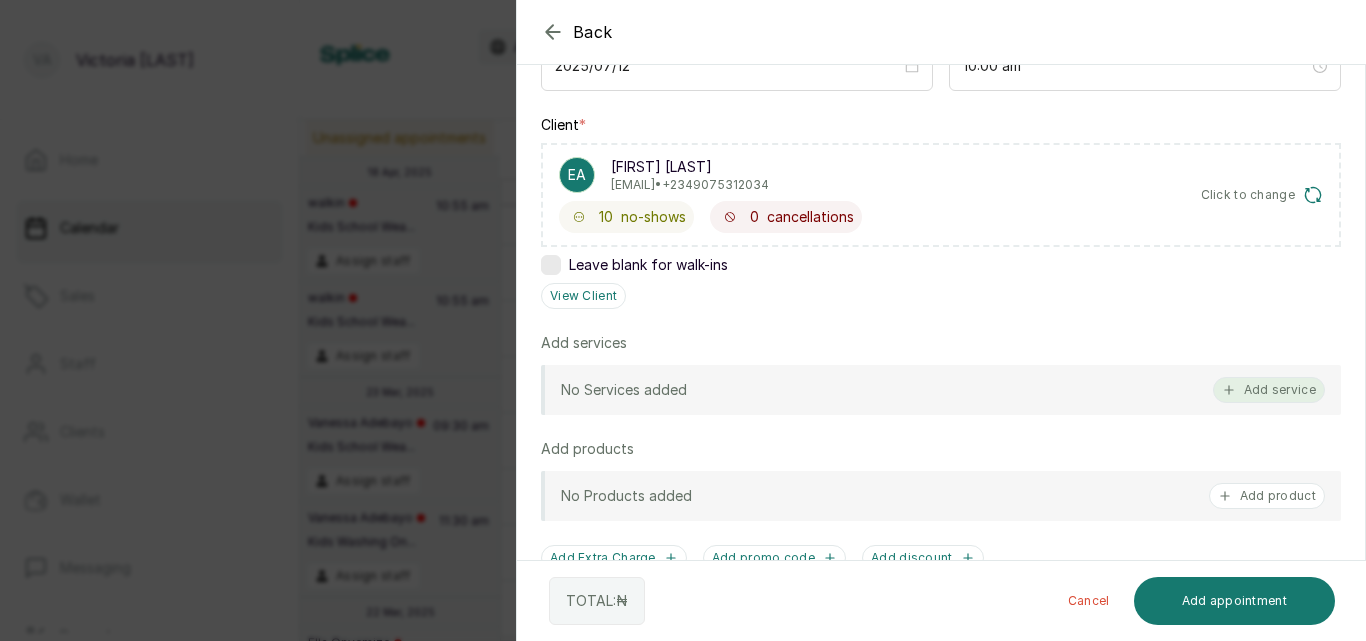 click on "Add service" at bounding box center (1269, 390) 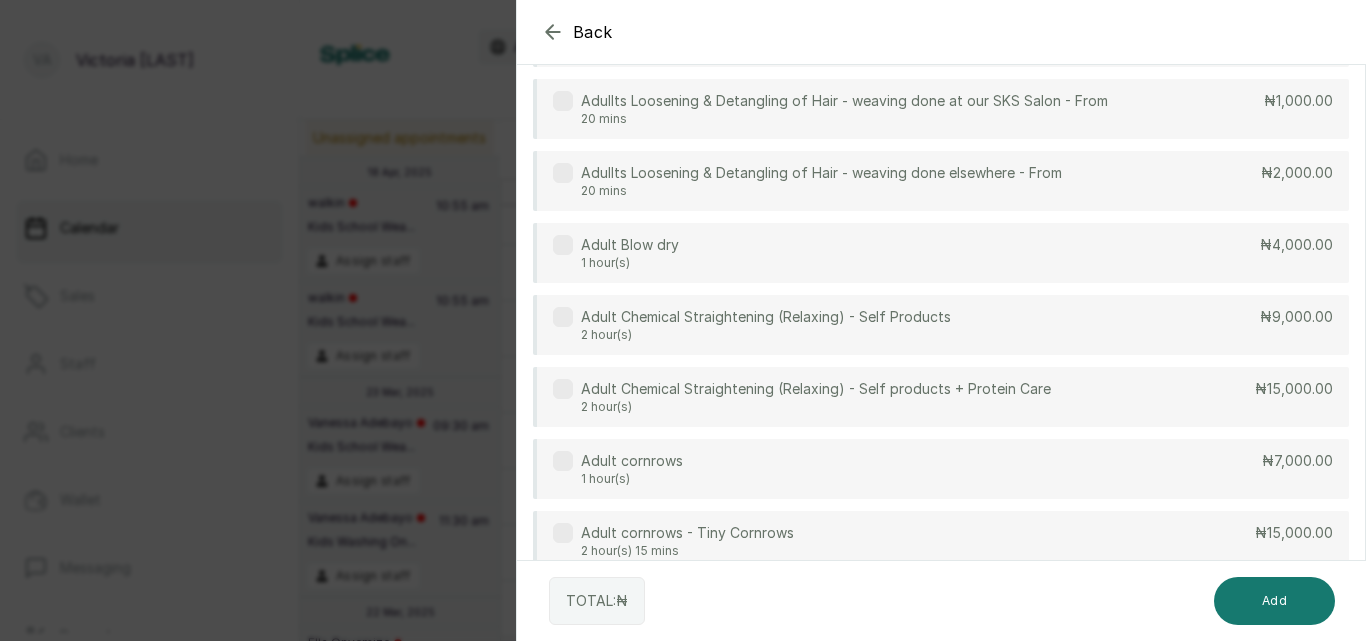 scroll, scrollTop: 80, scrollLeft: 0, axis: vertical 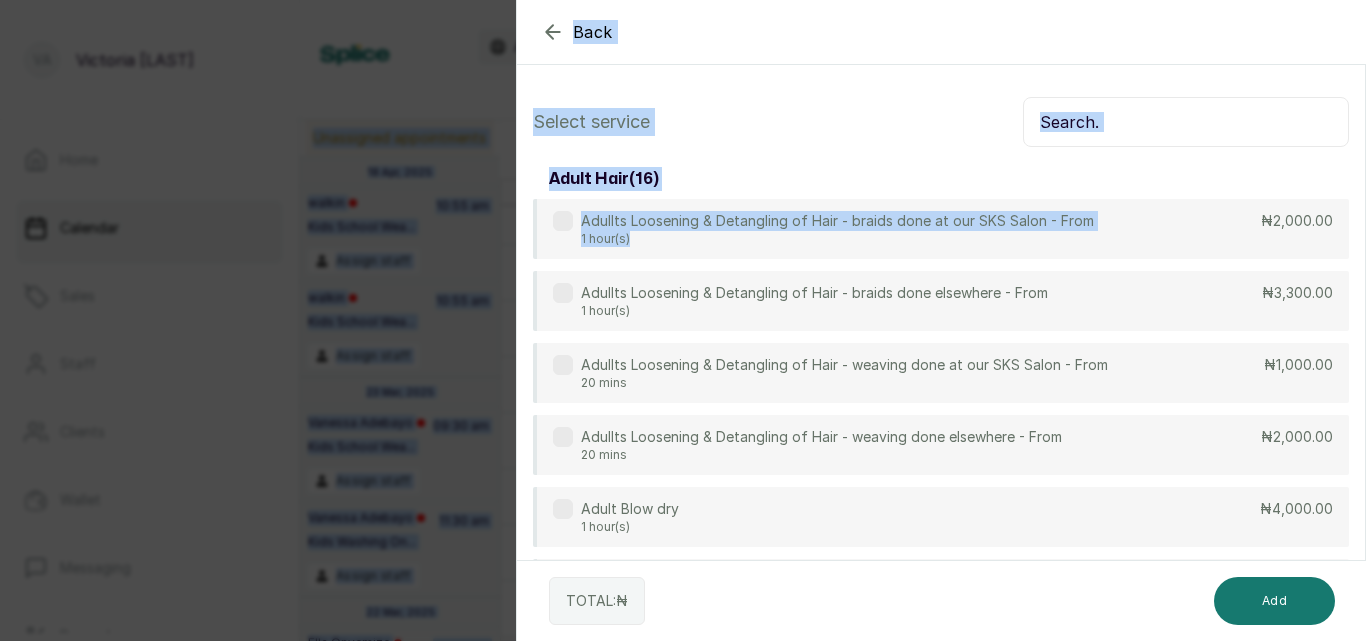 drag, startPoint x: 960, startPoint y: 157, endPoint x: 964, endPoint y: -85, distance: 242.03305 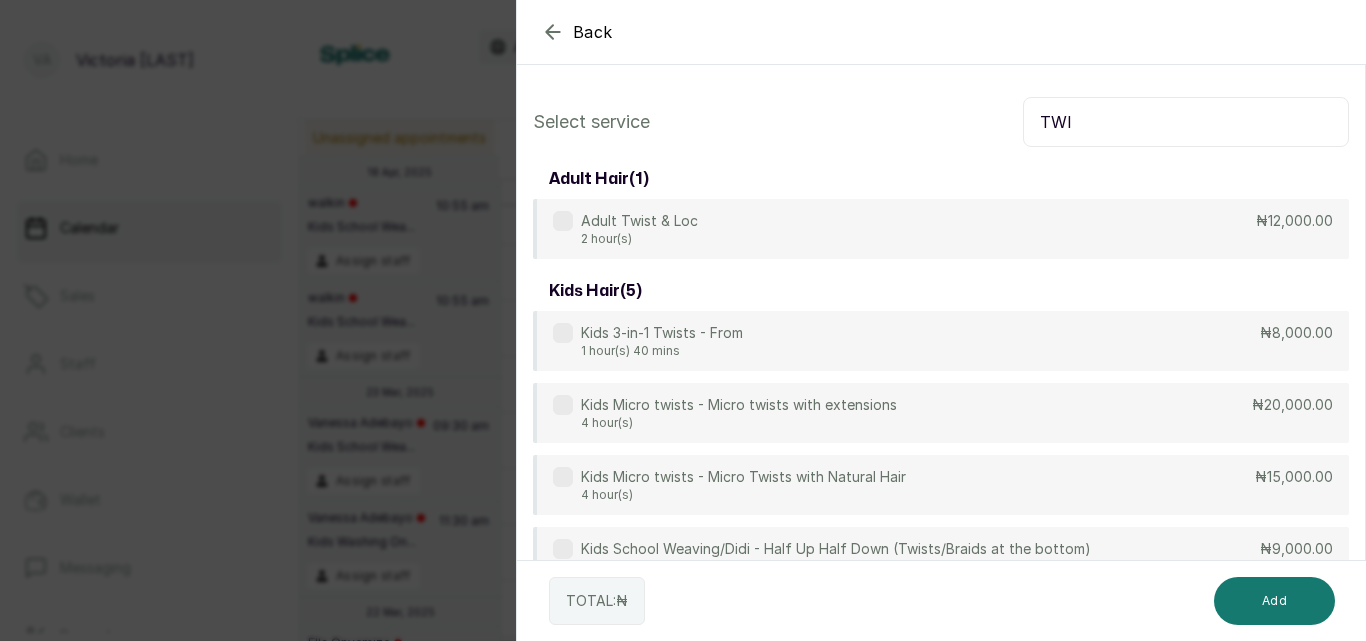 type on "TWI" 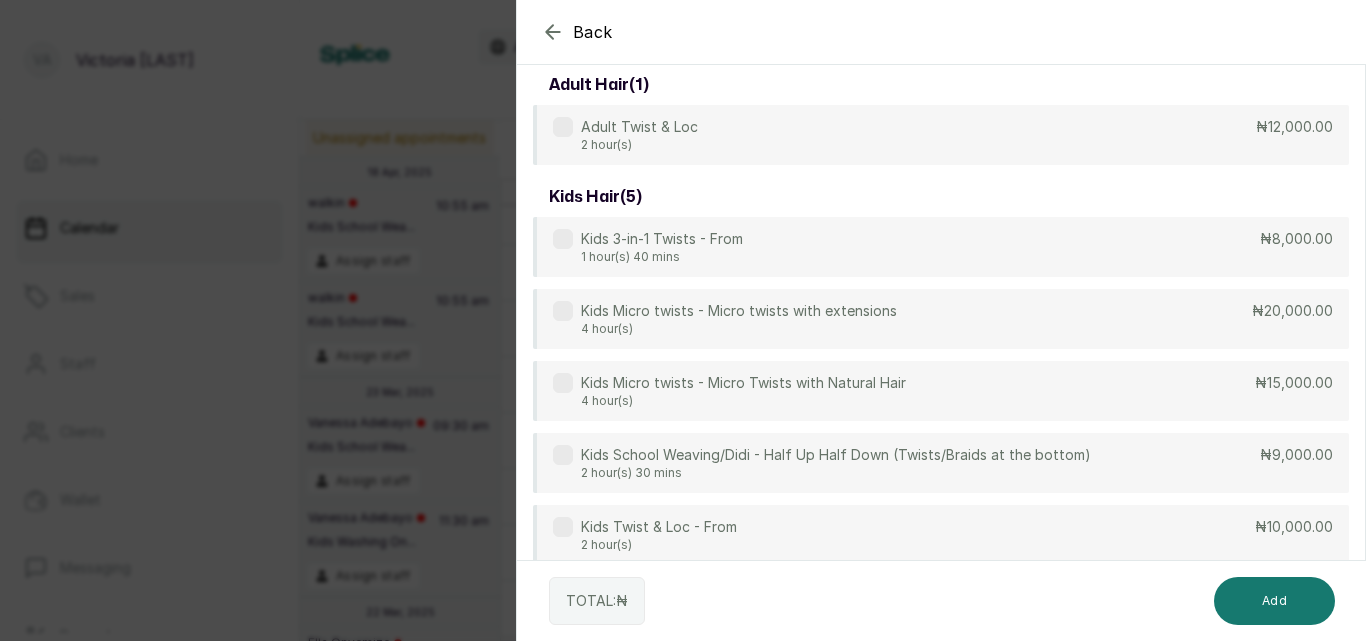 scroll, scrollTop: 115, scrollLeft: 0, axis: vertical 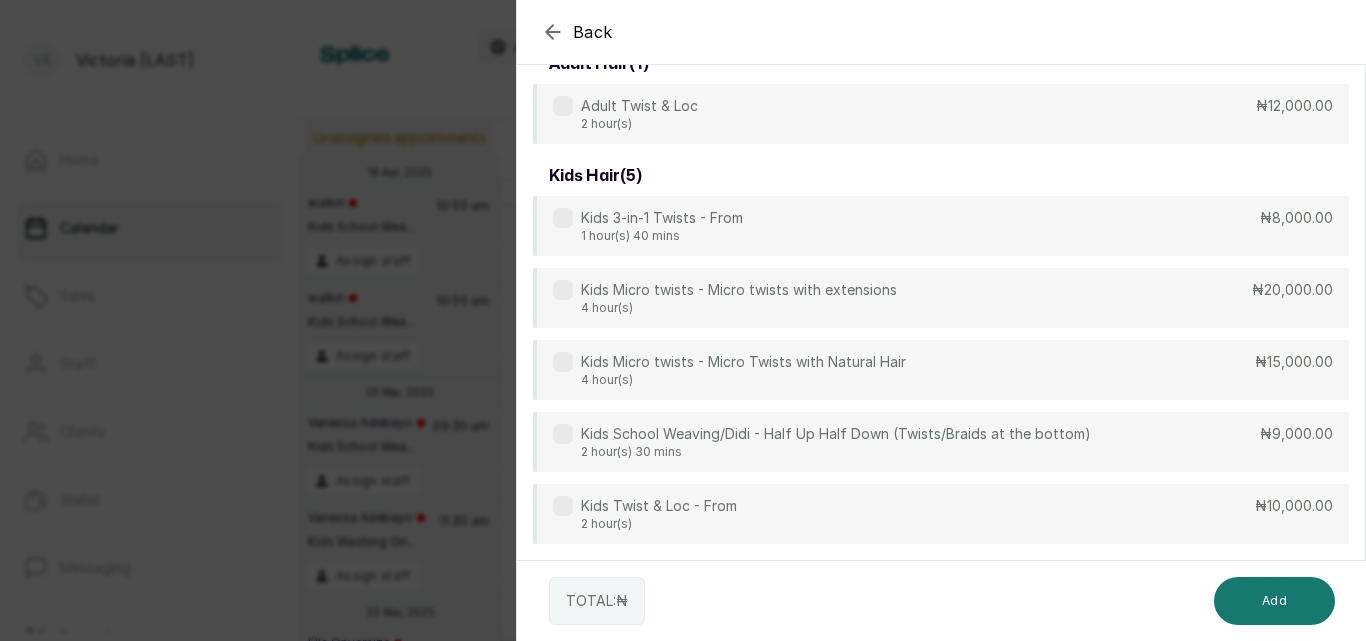 click on "Kids Twist & Loc - From 2 hour(s) ₦10,000.00" at bounding box center (941, 514) 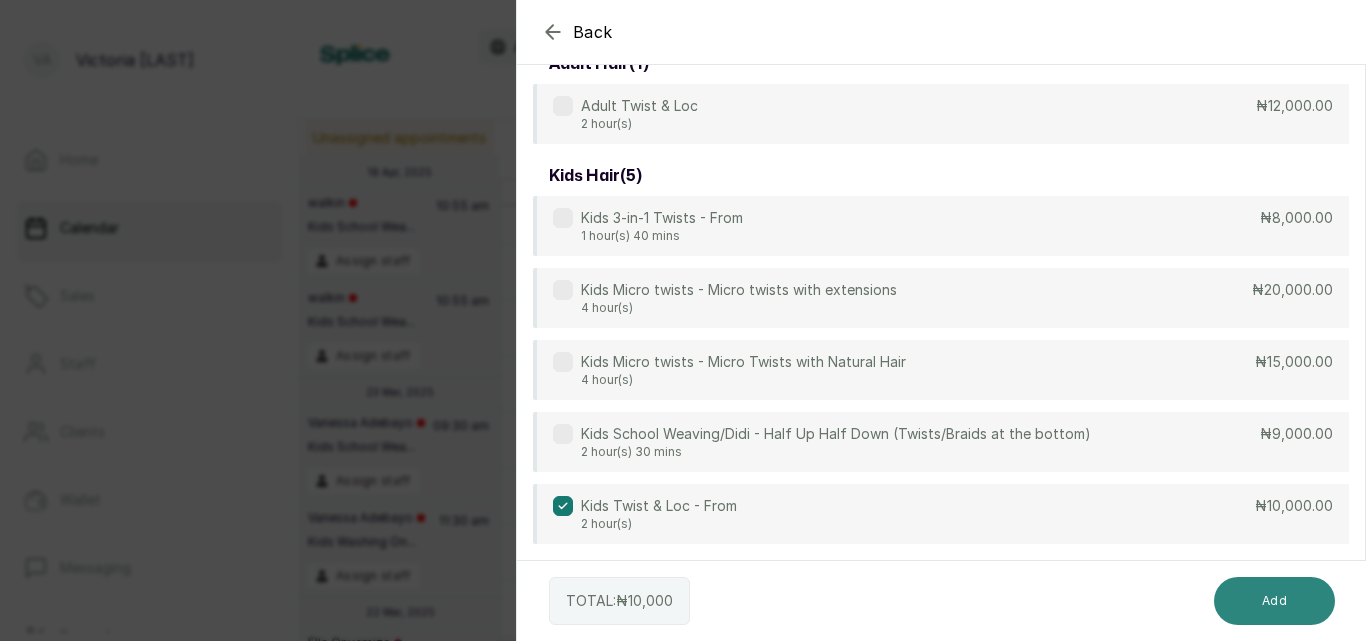 click on "Add" at bounding box center [1274, 601] 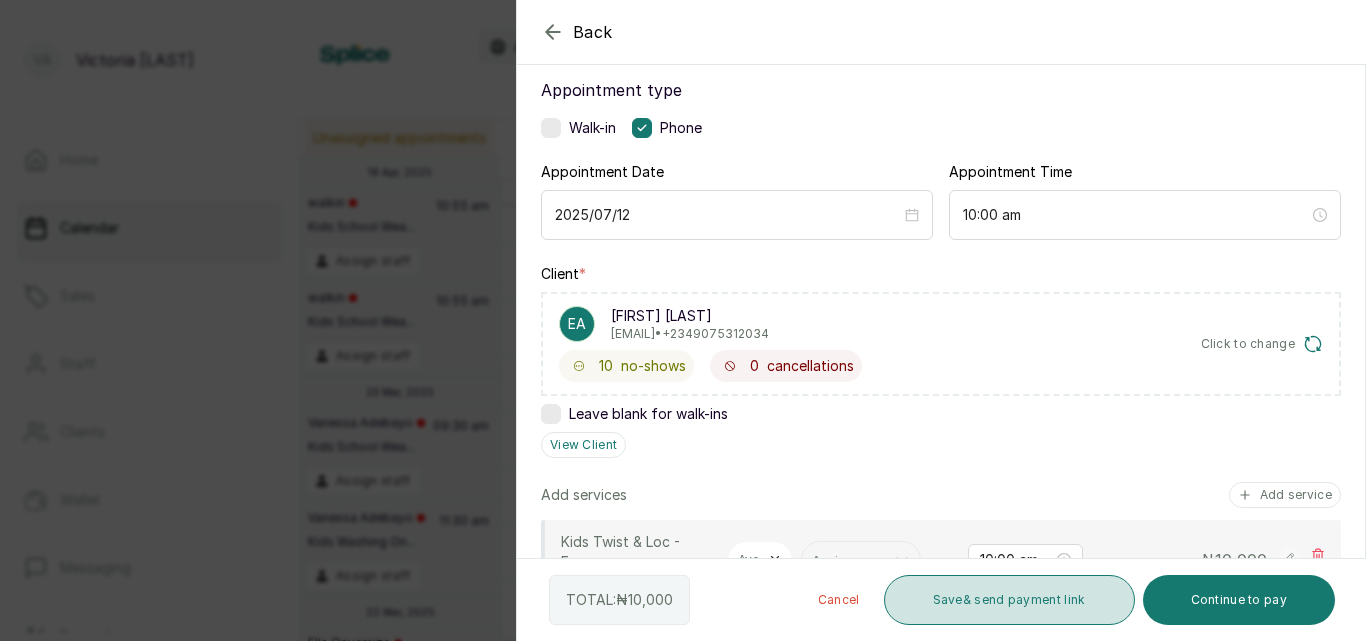 click on "Save  & send payment link" at bounding box center (1009, 600) 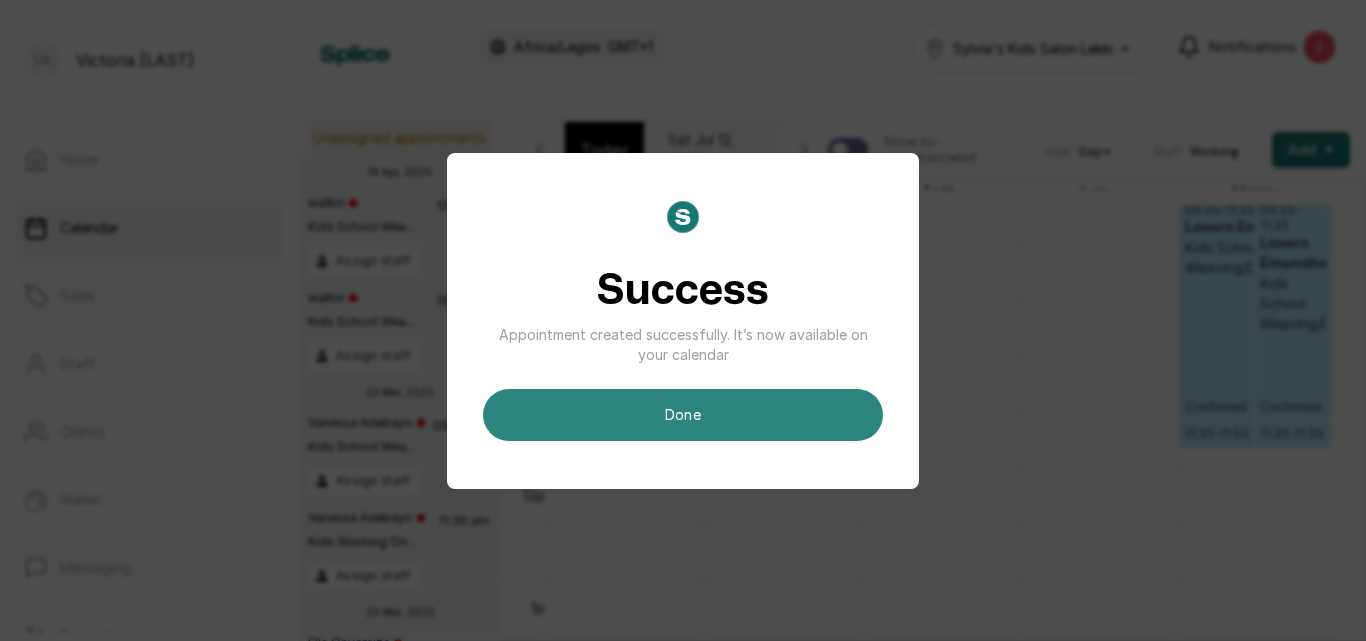 click on "done" at bounding box center (683, 415) 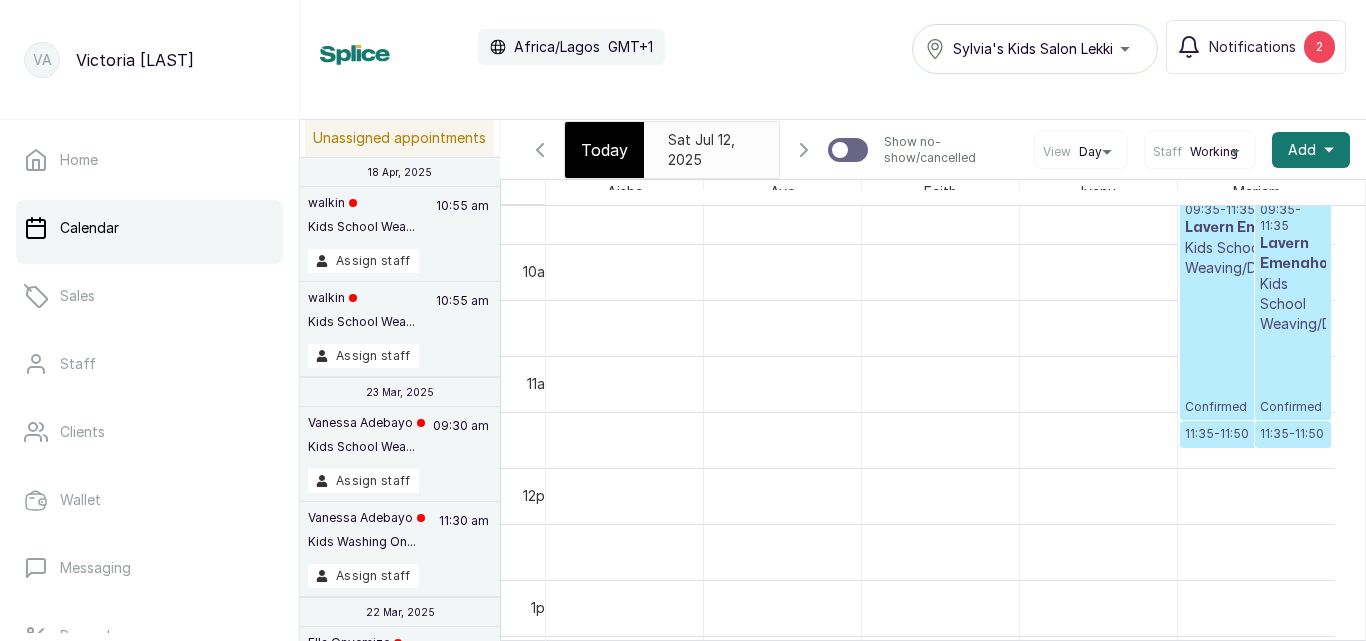 click on "Today" at bounding box center [604, 150] 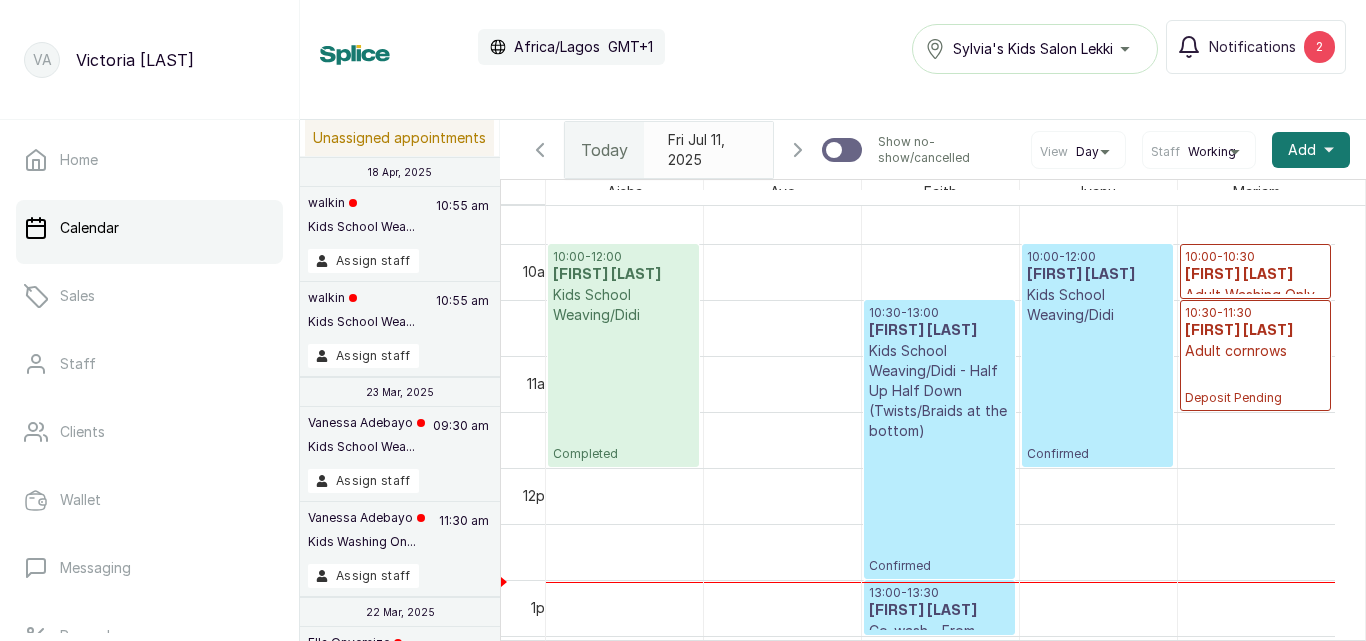 scroll, scrollTop: 673, scrollLeft: 0, axis: vertical 